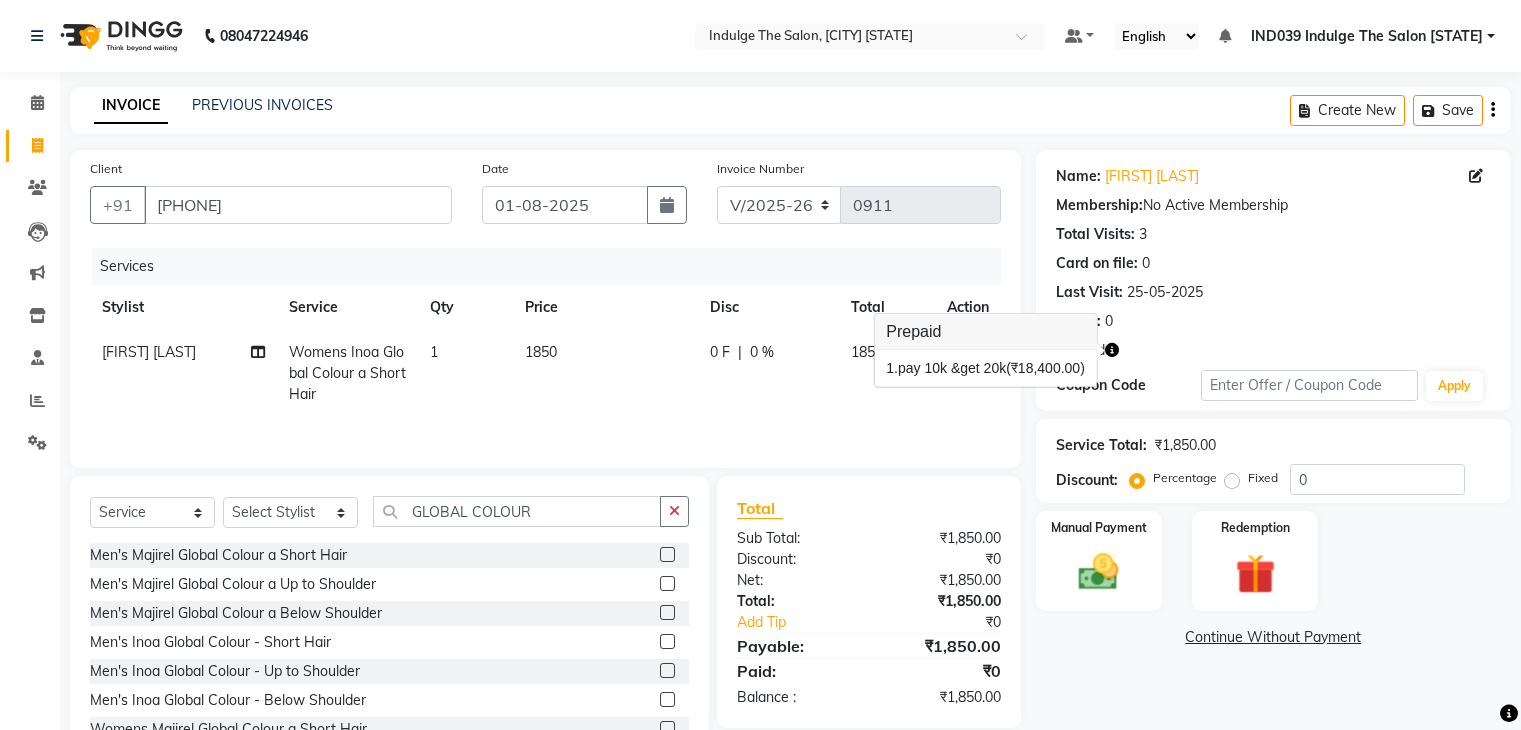 select on "7297" 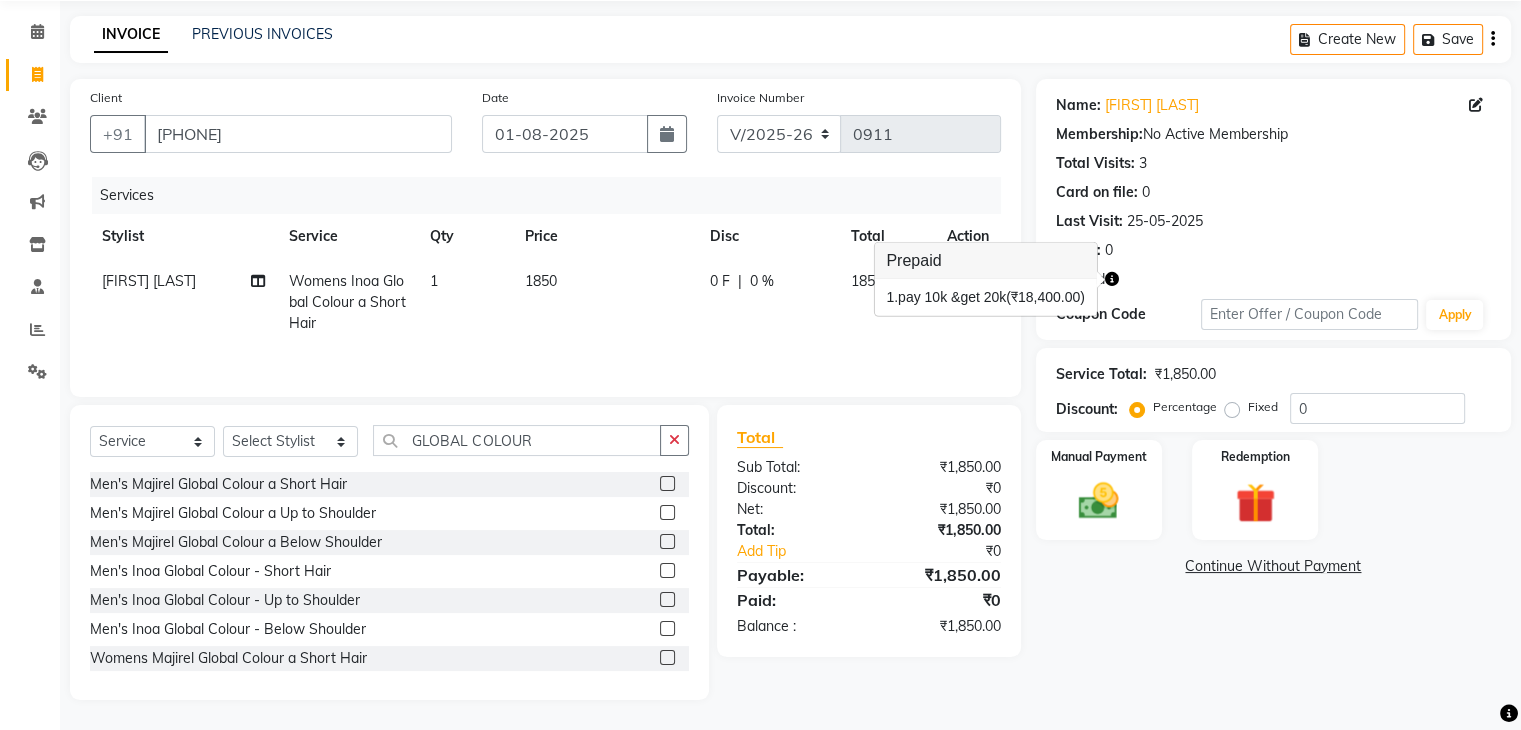 scroll, scrollTop: 0, scrollLeft: 0, axis: both 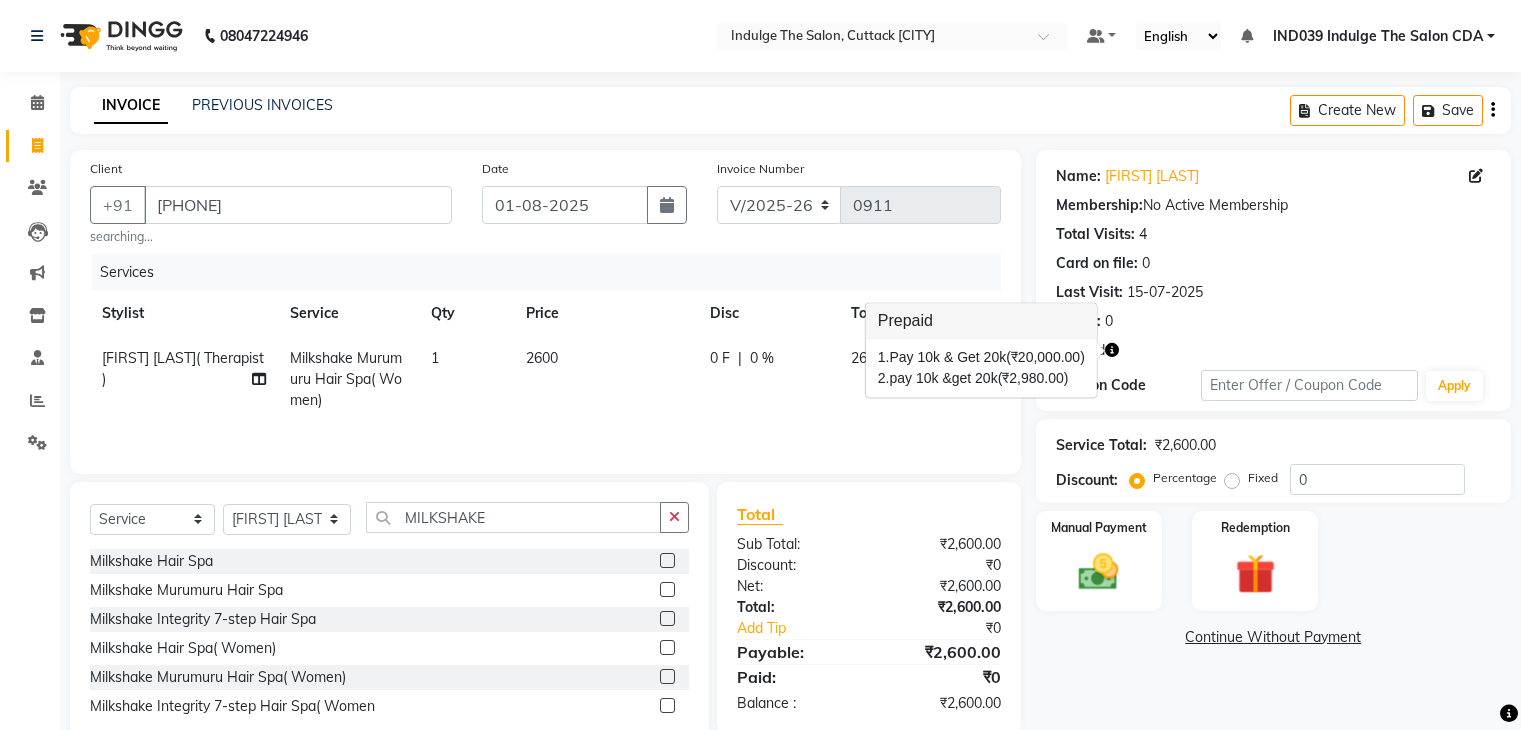 select on "7297" 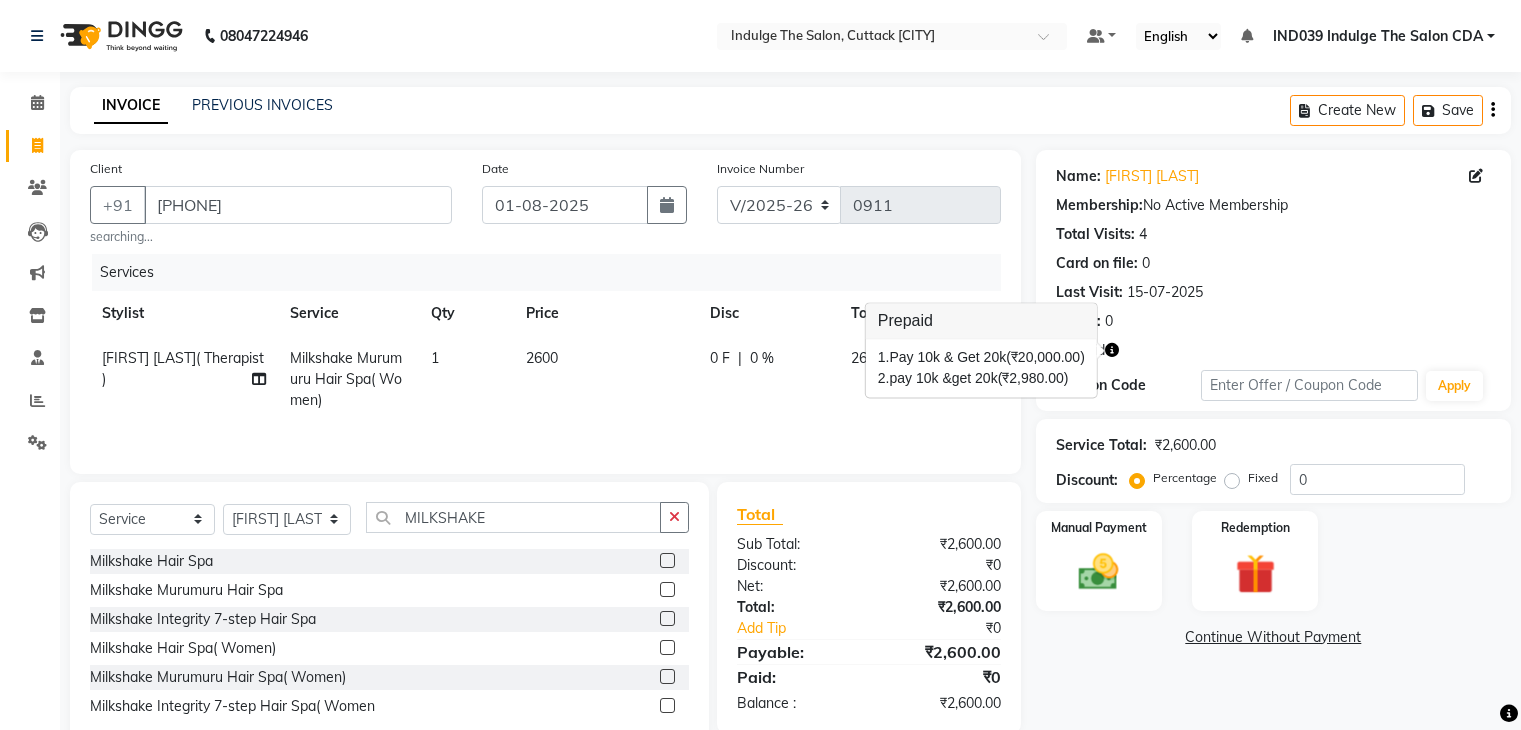 scroll, scrollTop: 52, scrollLeft: 0, axis: vertical 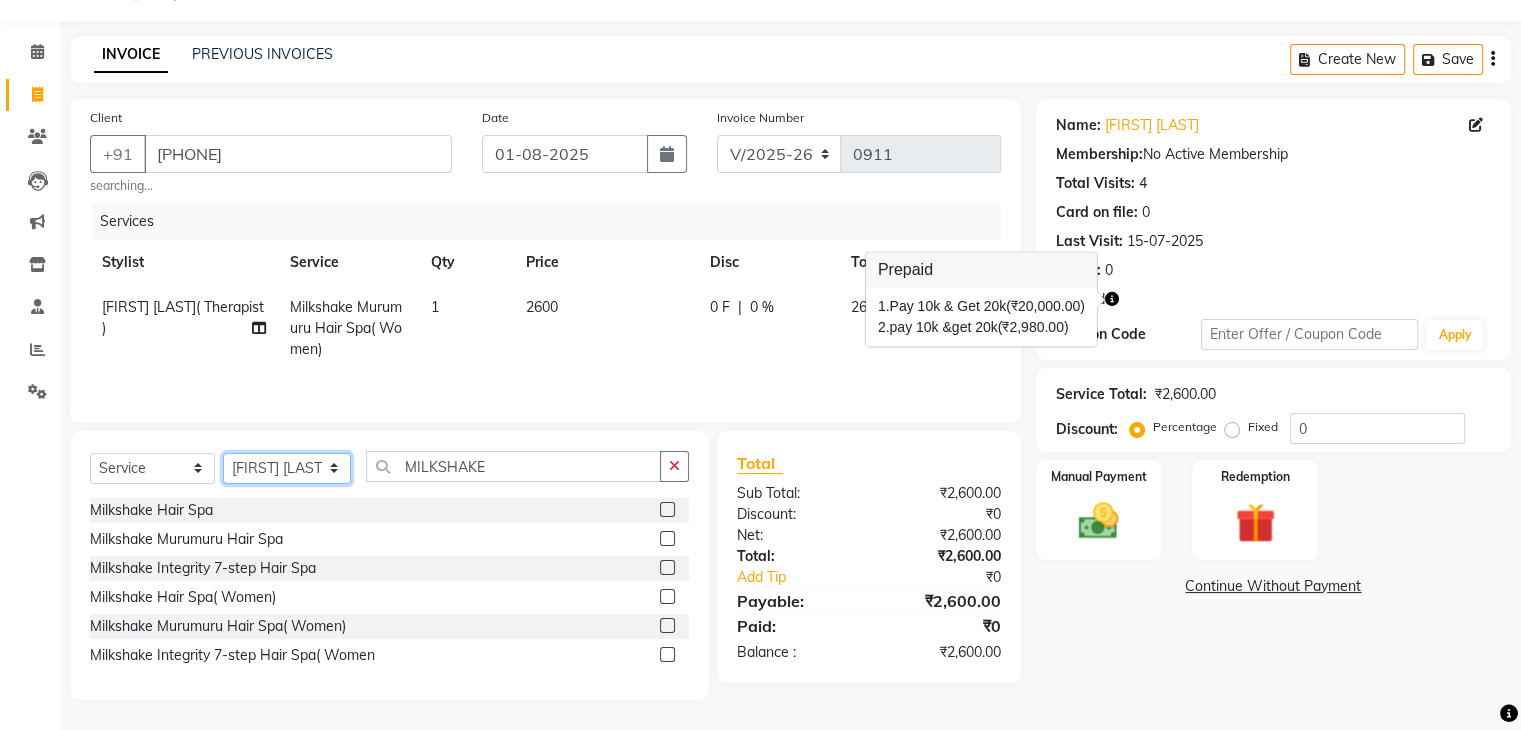 click on "Select Stylist Ajay Sethy( Therapist ) GOURAHARI BARIK IND039 Indulge The Salon CDA Mohd Shahrukh Mohit Patial Pravat Kumar Das Sudipa Daptari SUMAN DAS  SUNNY ASHVANI" 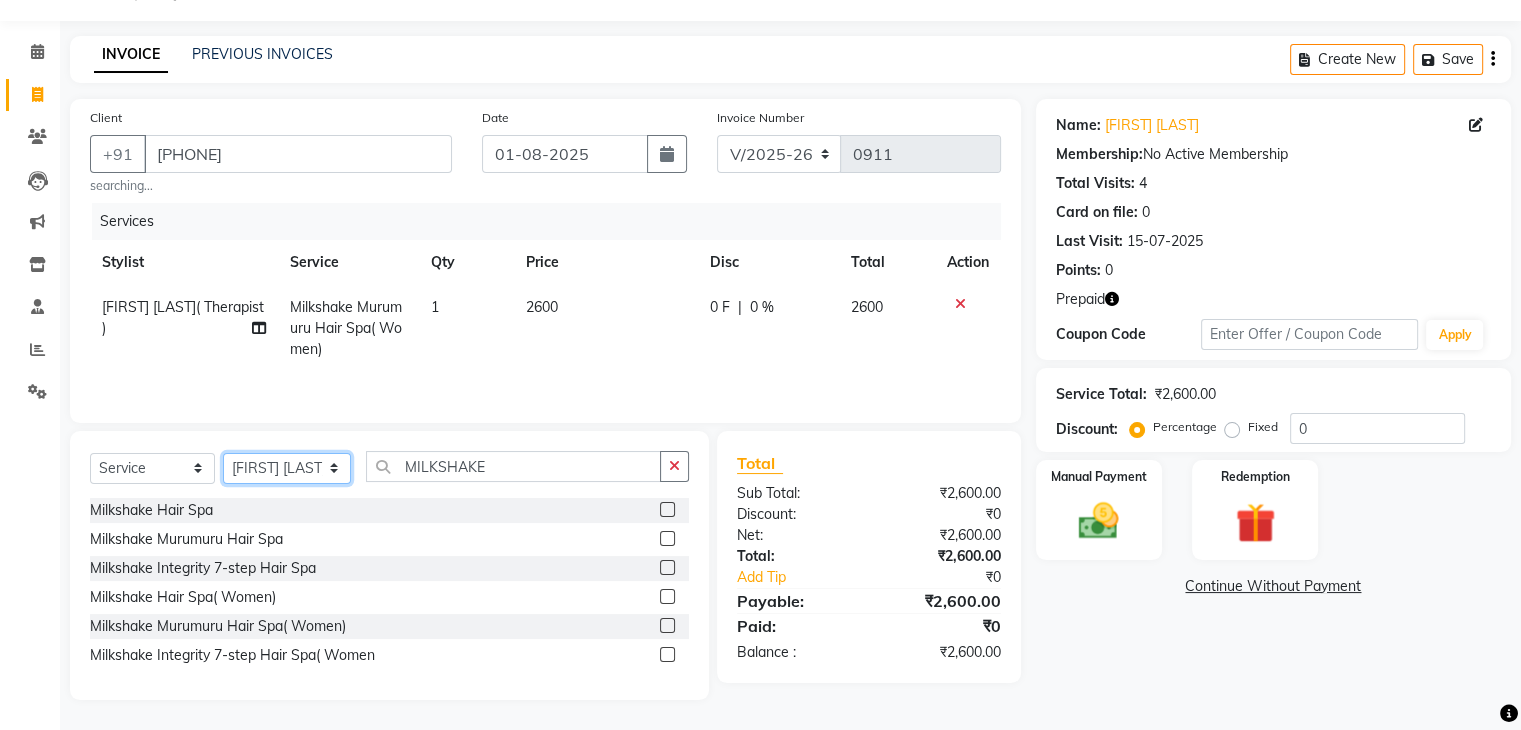 select on "63737" 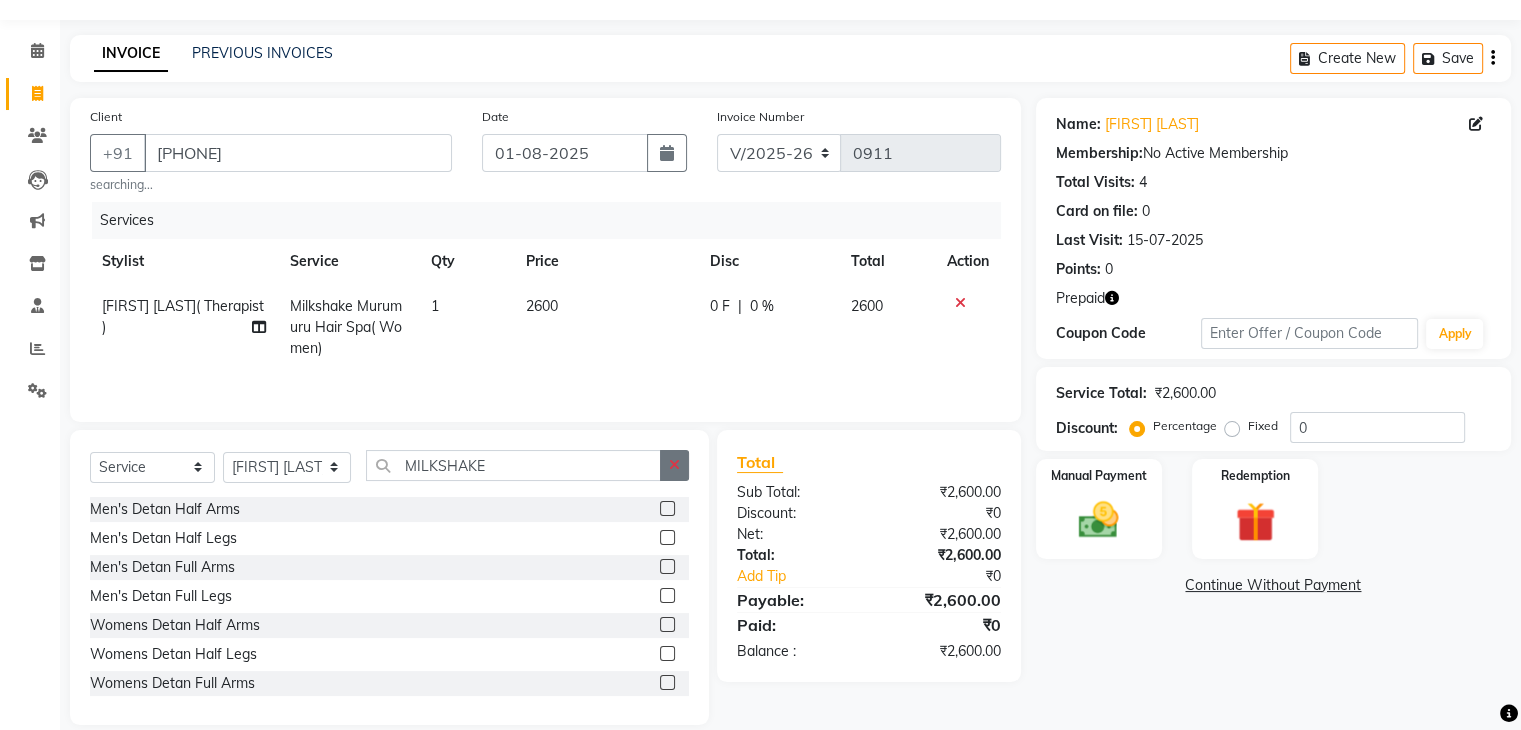 click 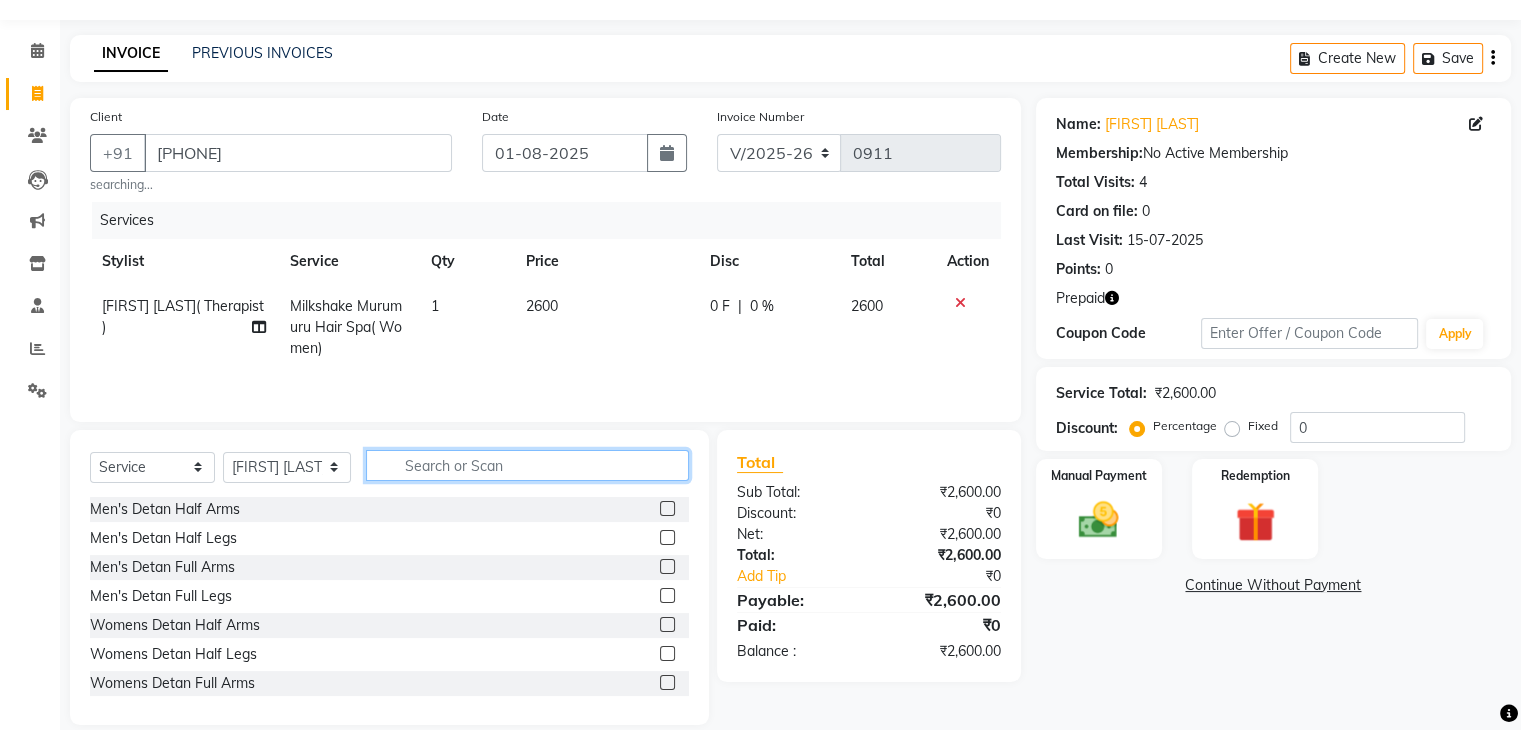 click 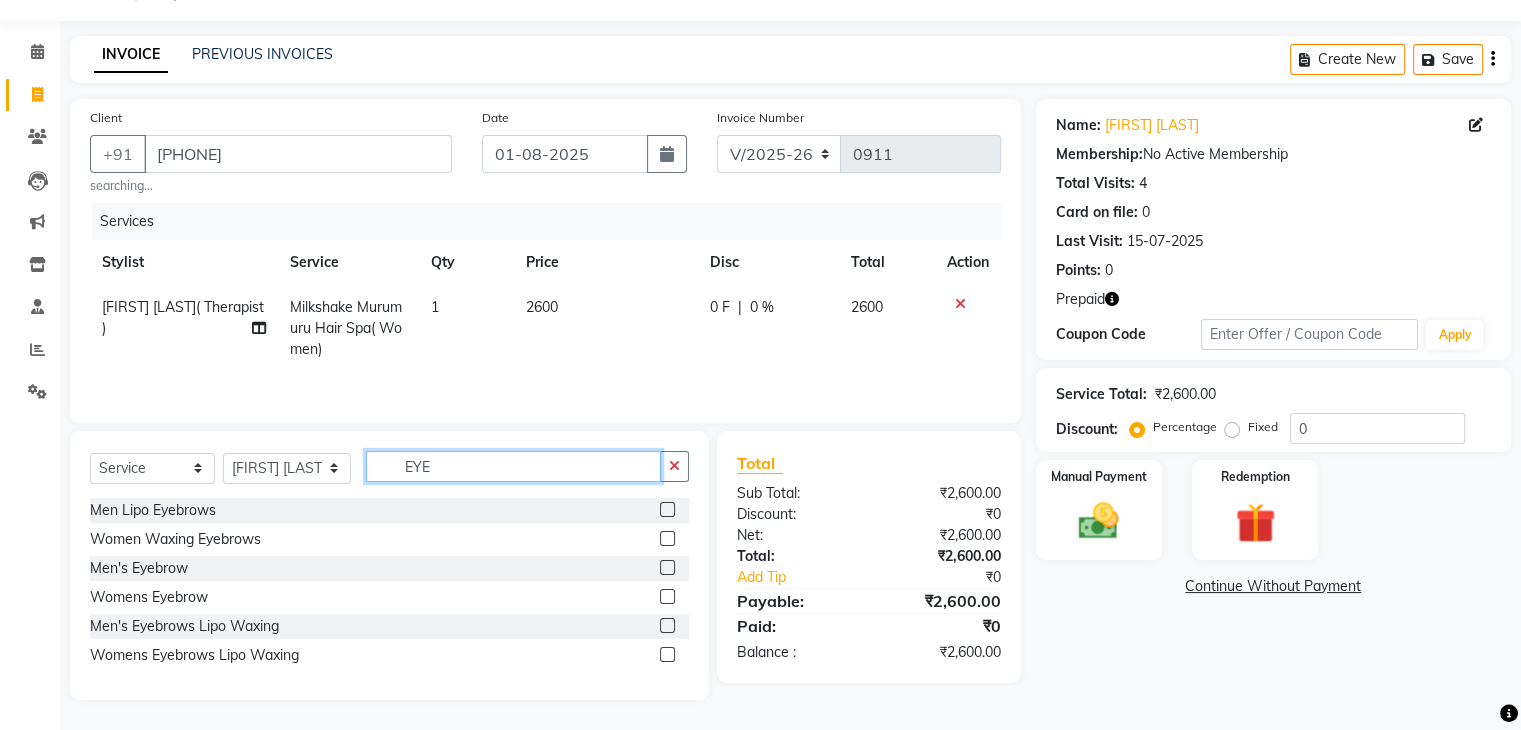 type on "EYE" 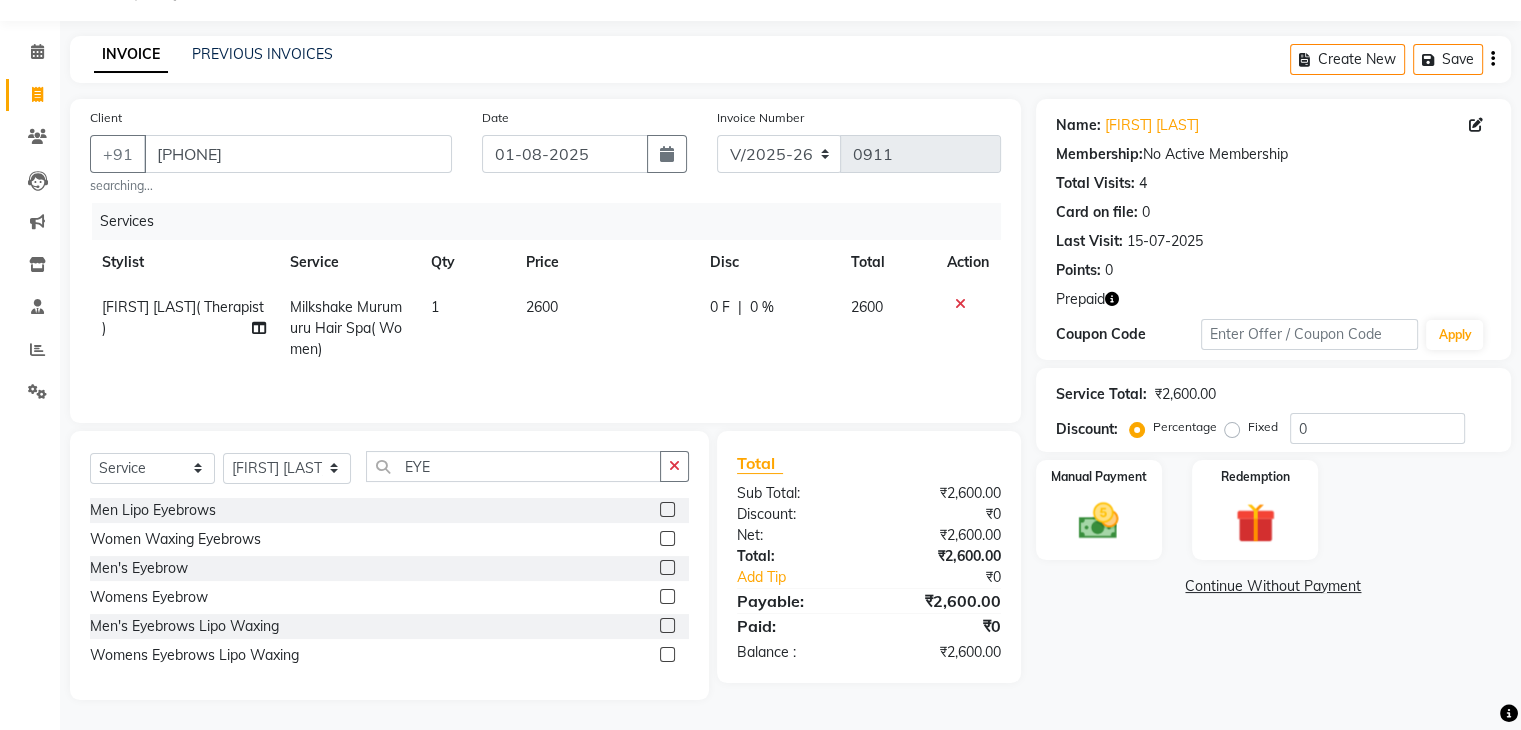 click 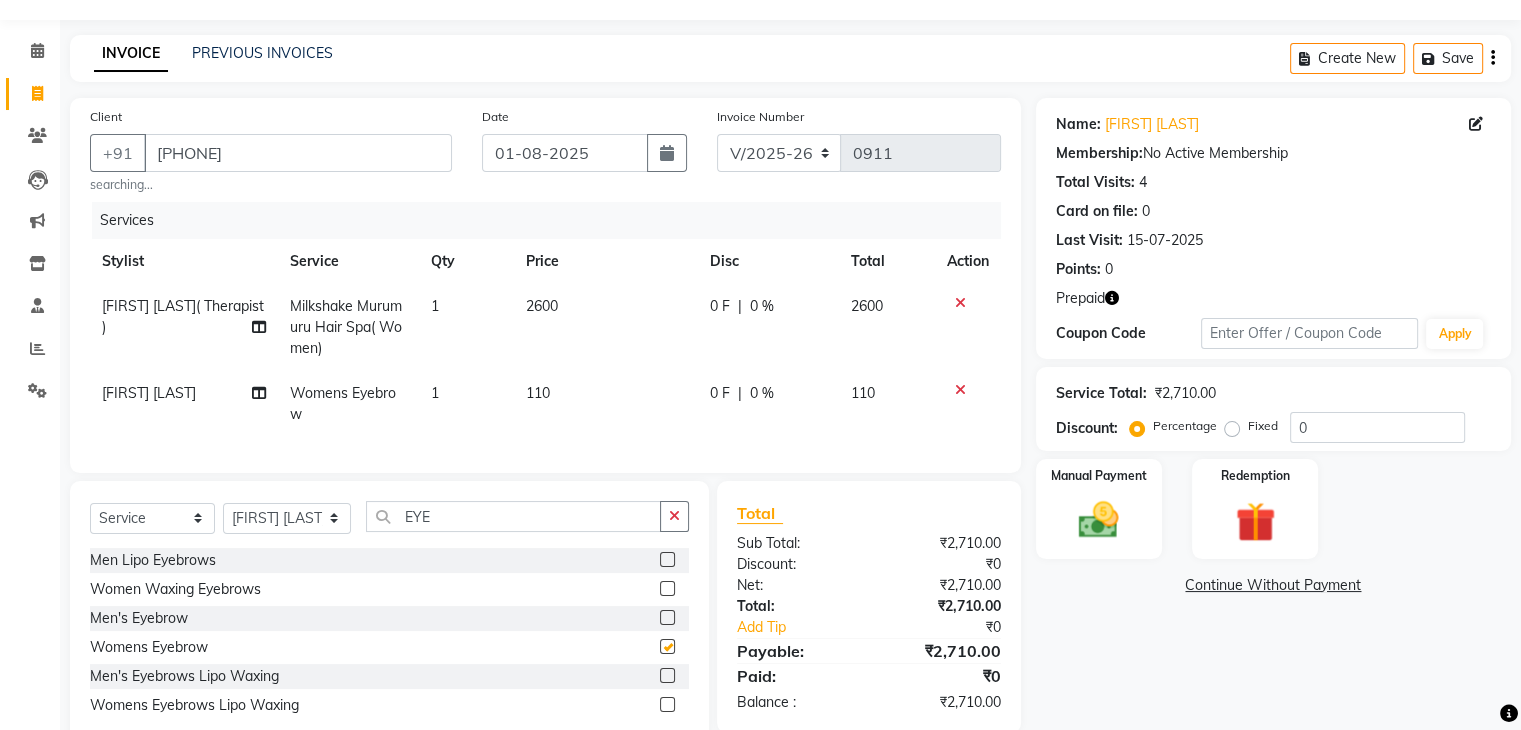 checkbox on "false" 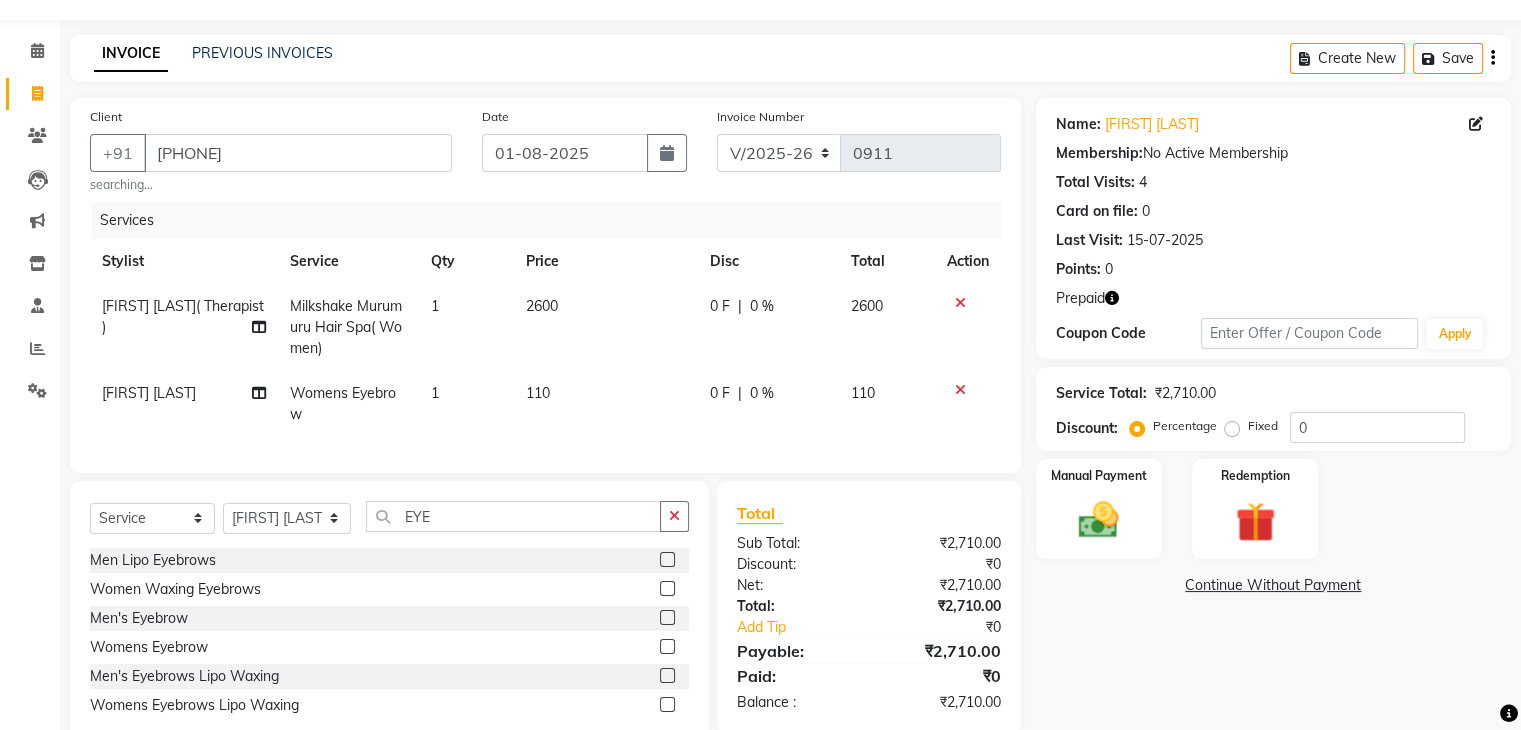 click on "1" 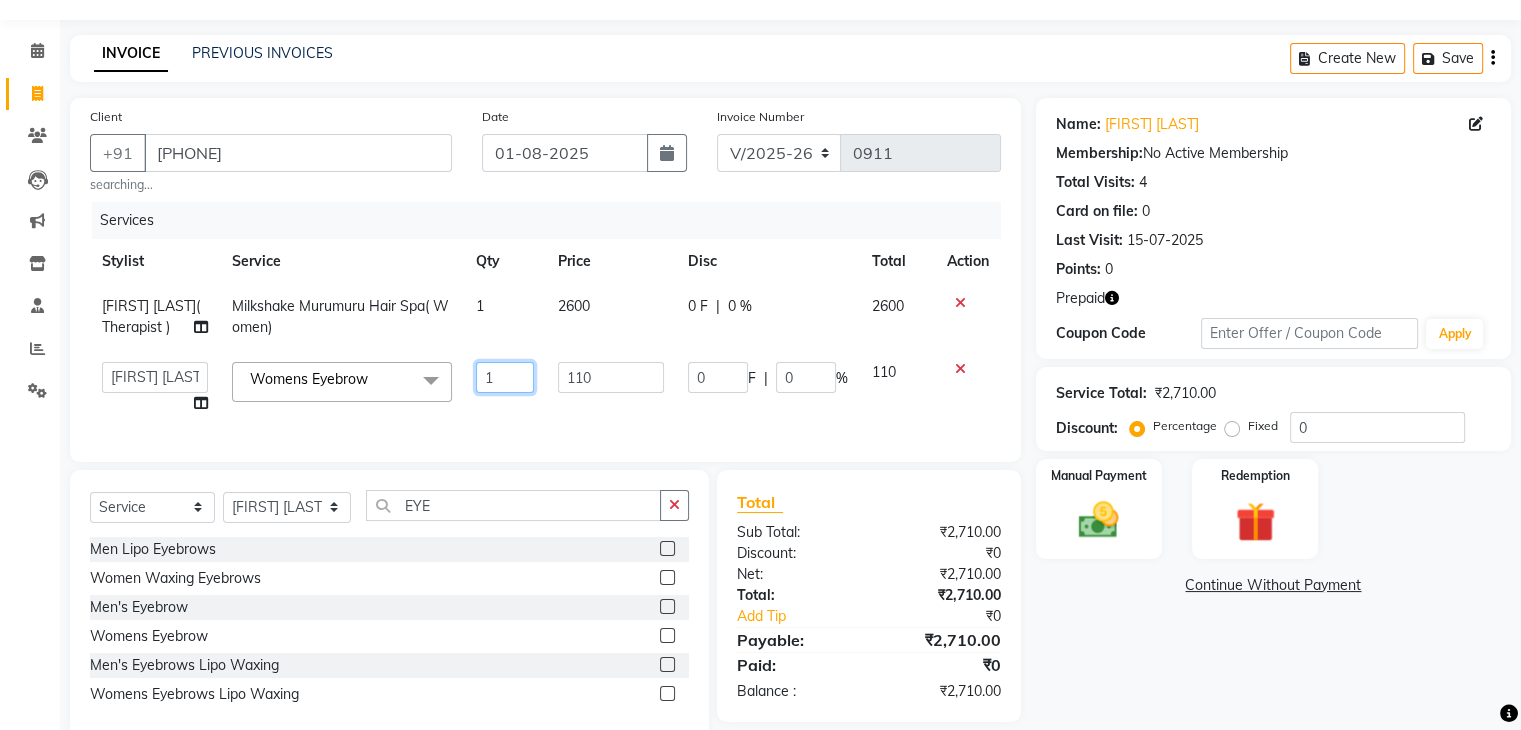 click on "1" 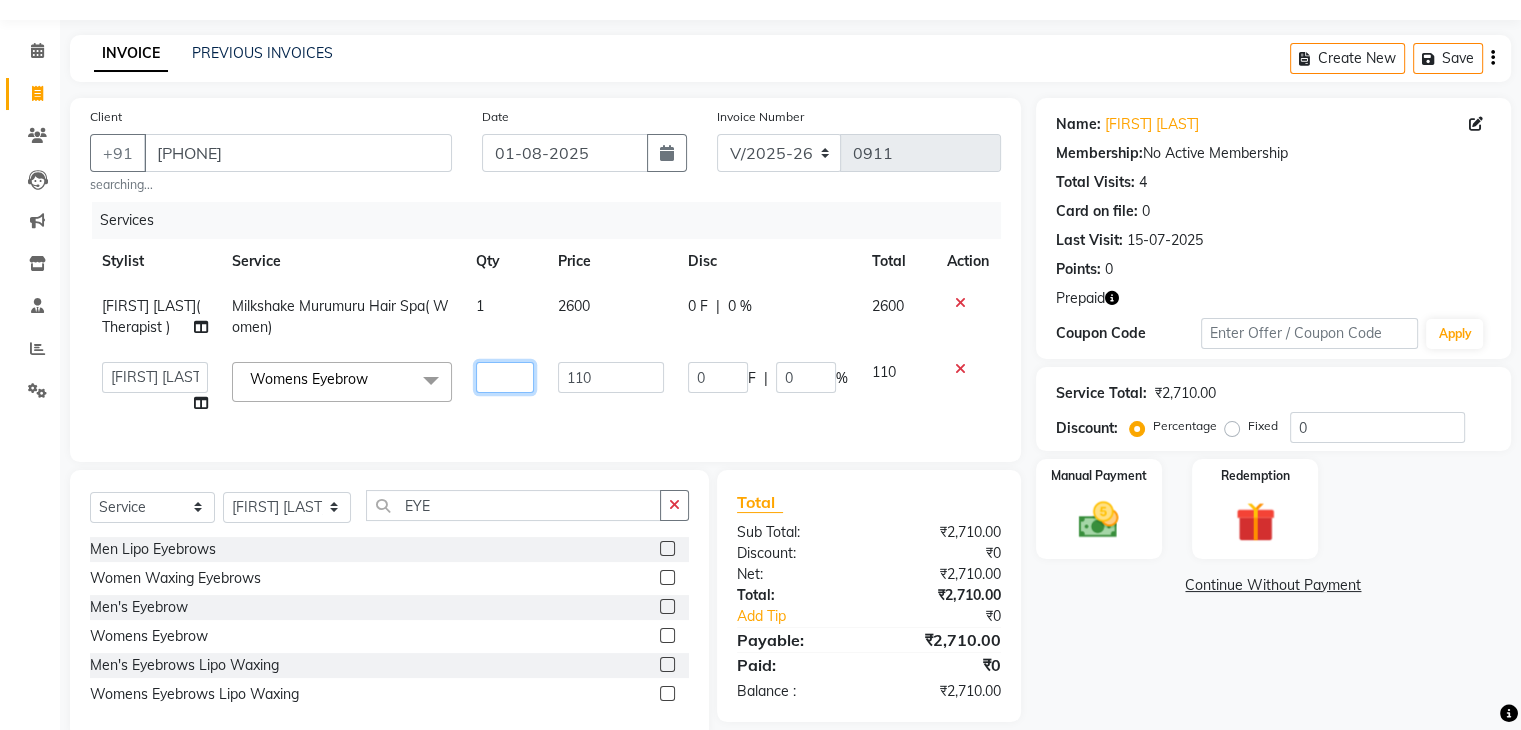 type on "2" 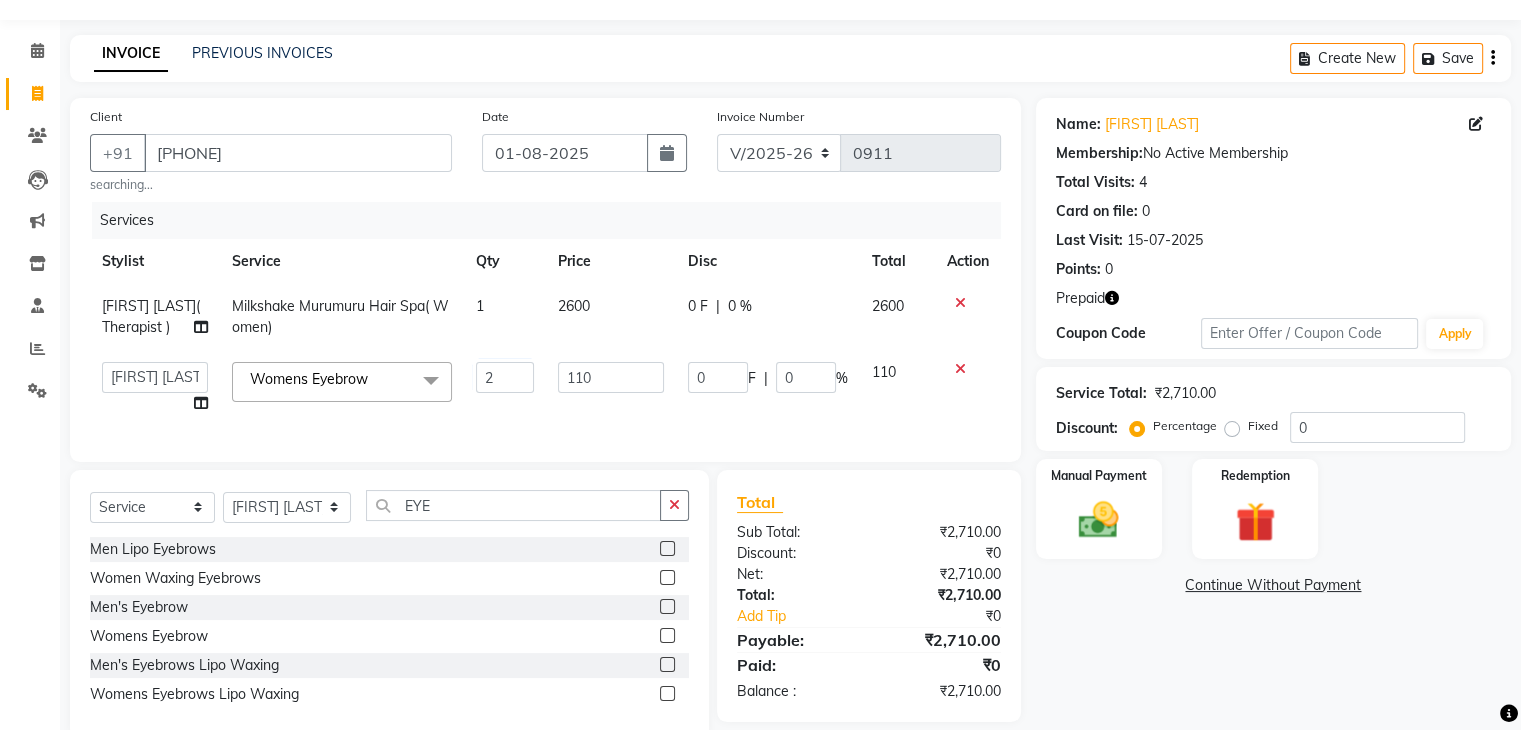 click on "Name: Barsa Mohapatra Membership:  No Active Membership  Total Visits:  4 Card on file:  0 Last Visit:   15-07-2025 Points:   0  Prepaid Coupon Code Apply Service Total:  ₹2,710.00  Discount:  Percentage   Fixed  0 Manual Payment Redemption  Continue Without Payment" 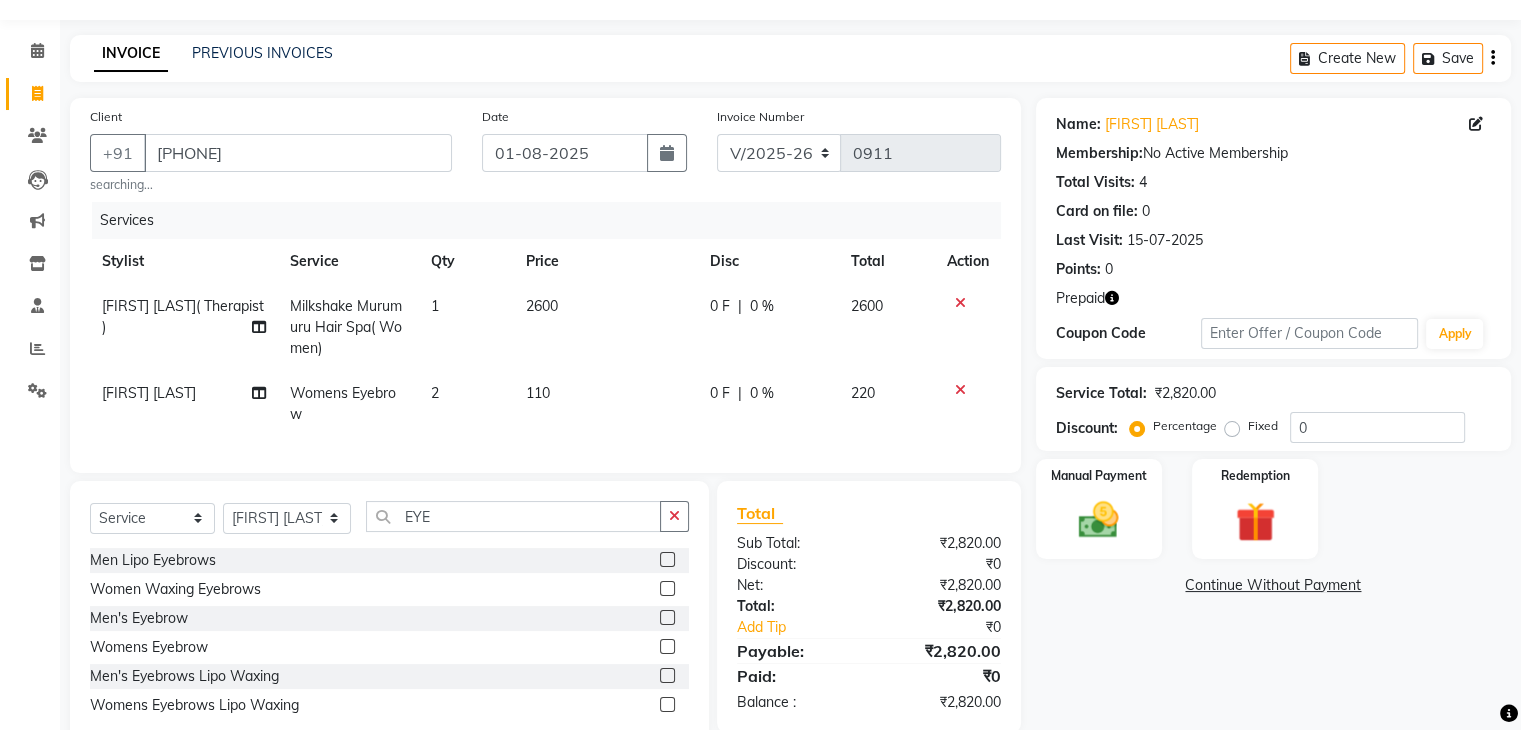 scroll, scrollTop: 118, scrollLeft: 0, axis: vertical 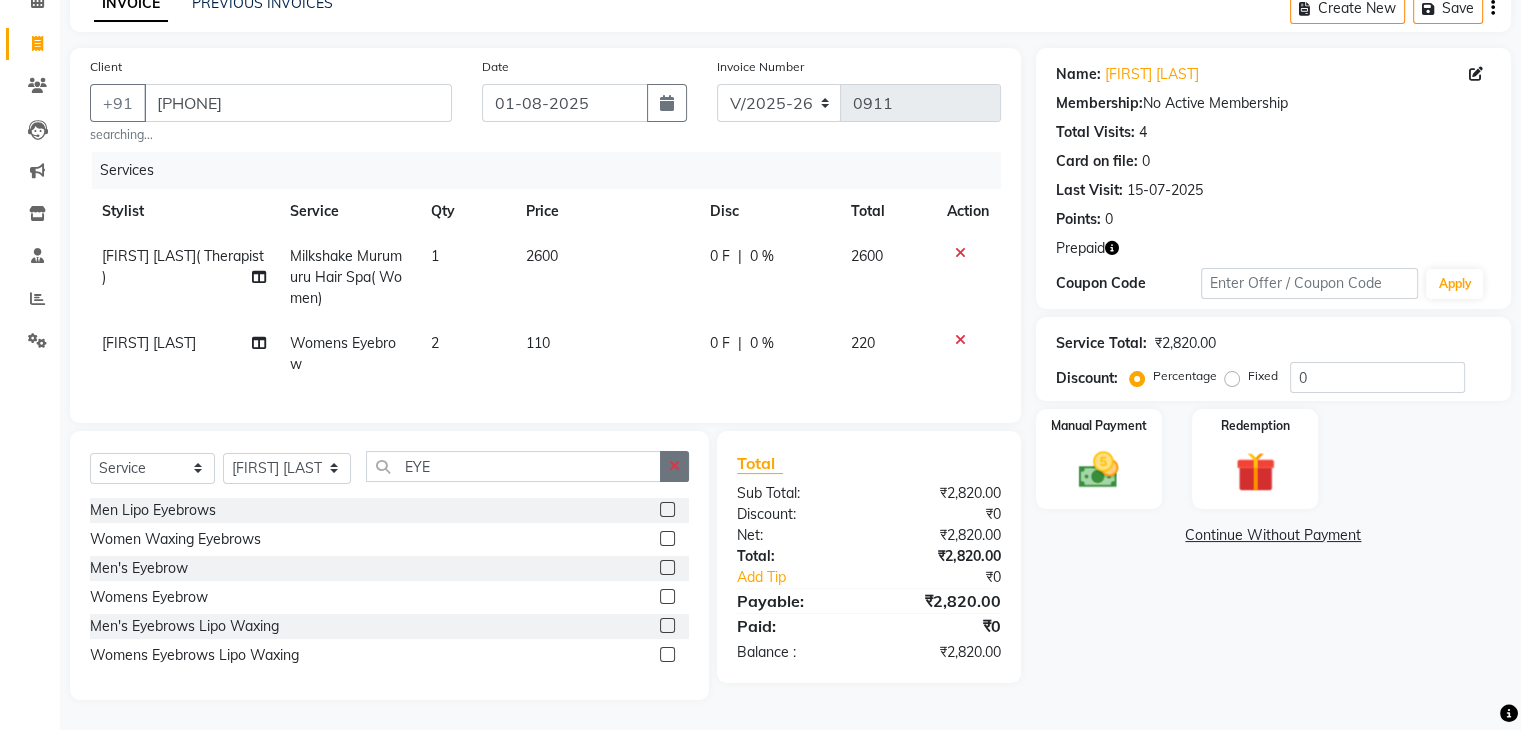 click 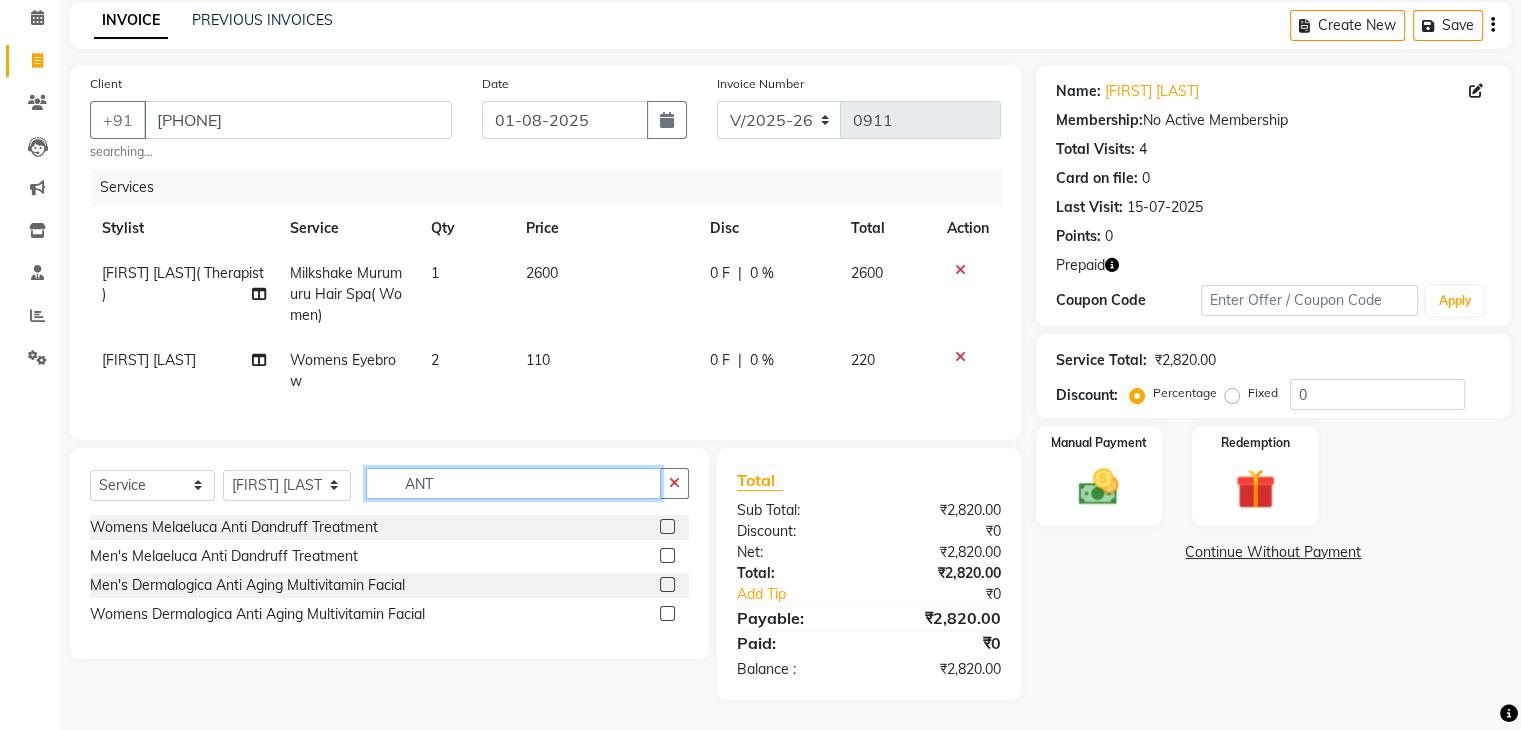 scroll, scrollTop: 101, scrollLeft: 0, axis: vertical 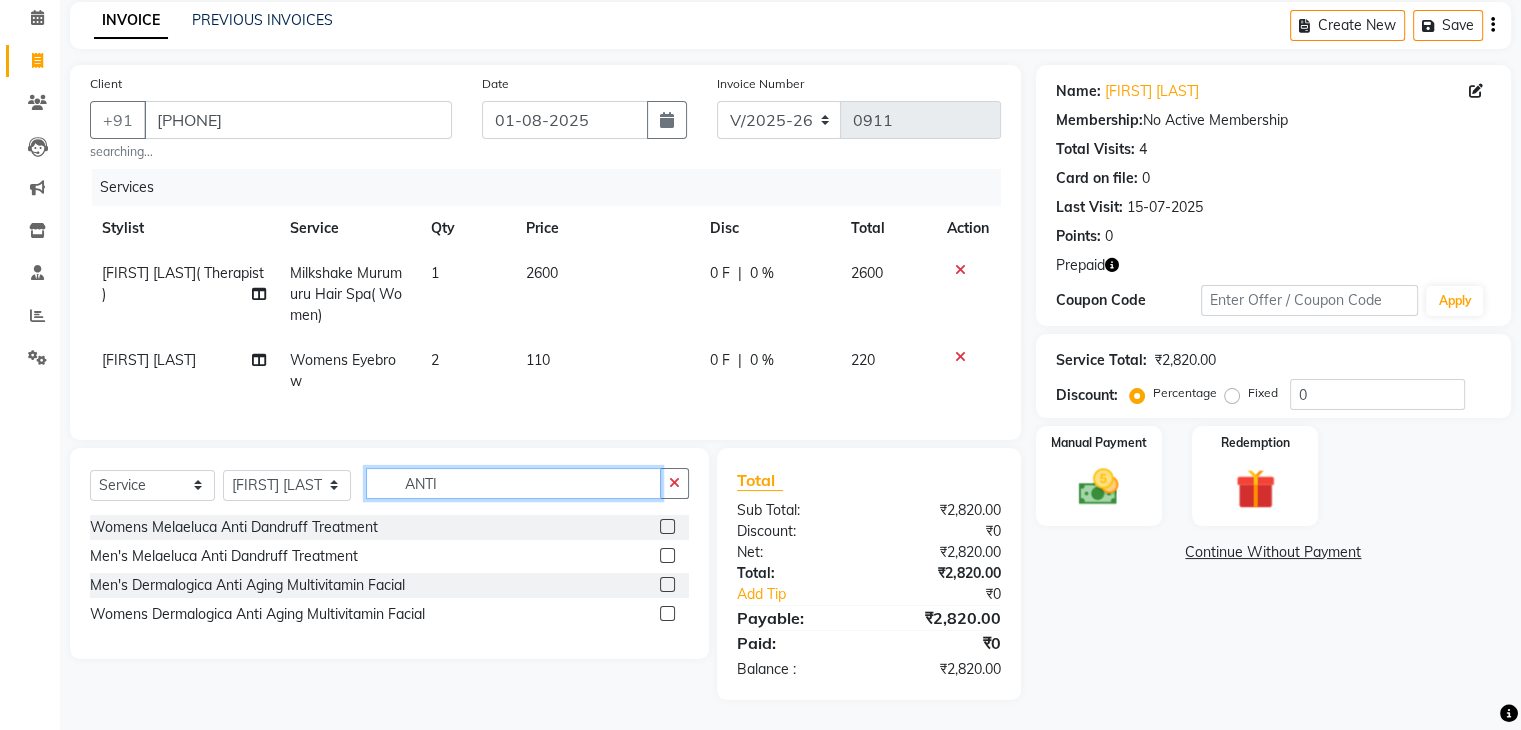 type on "ANTI" 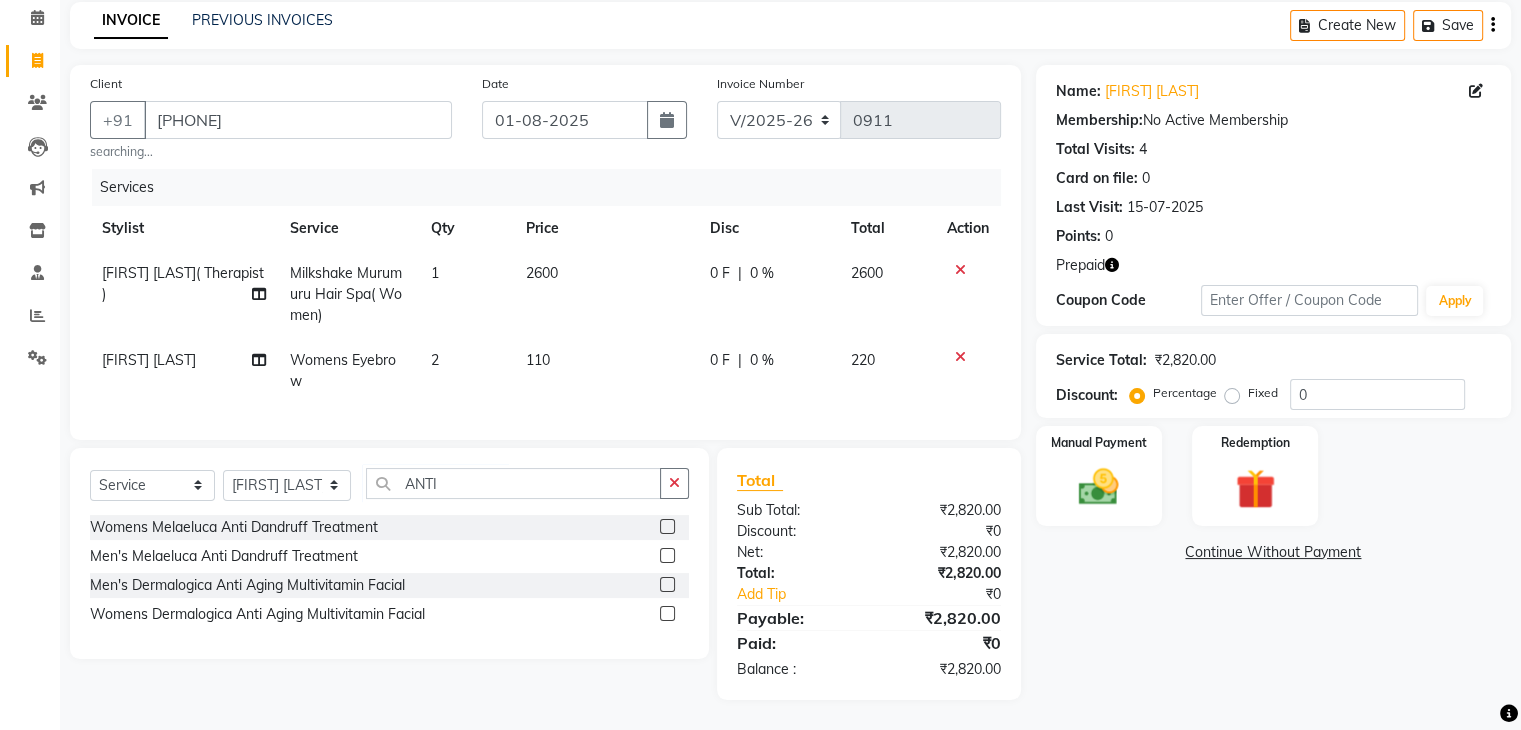 click 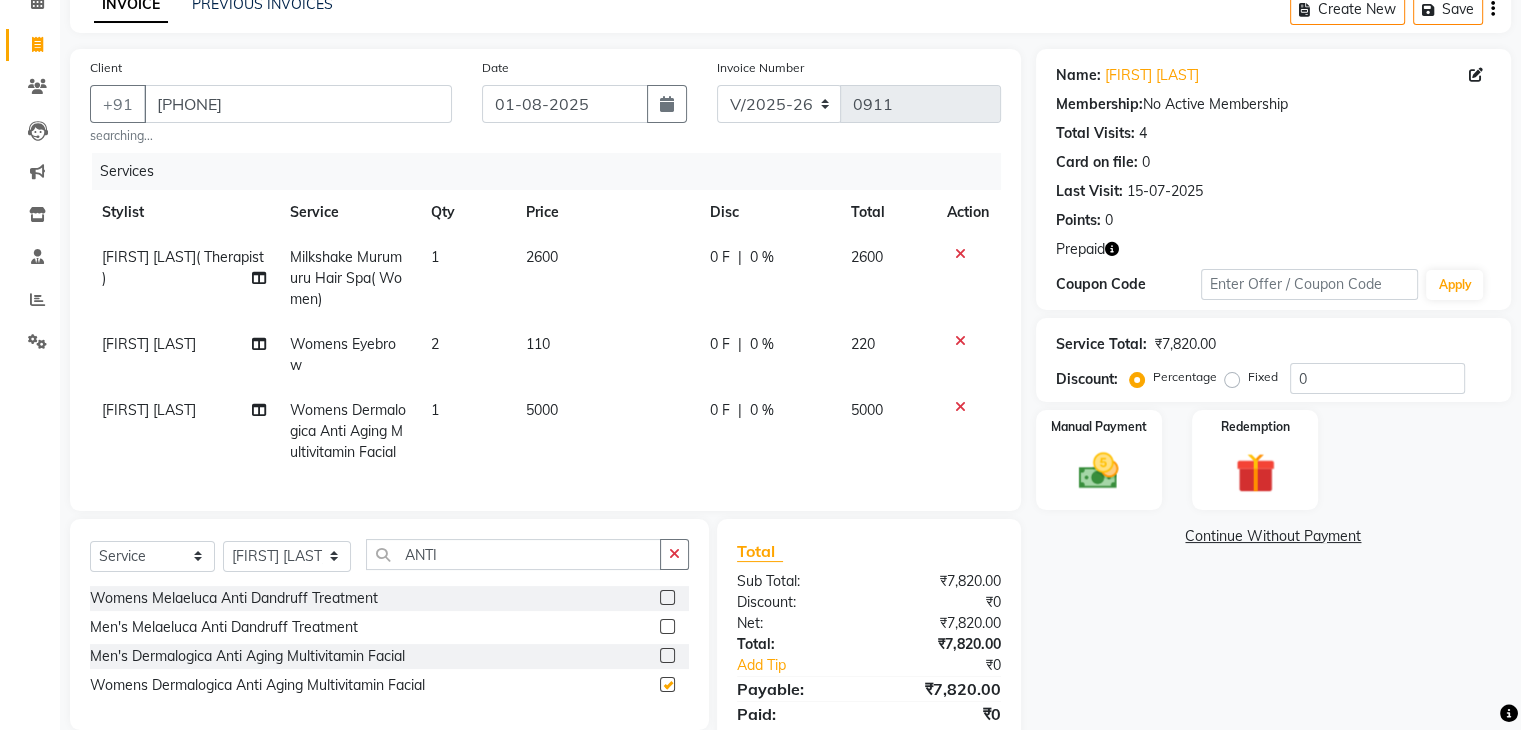 checkbox on "false" 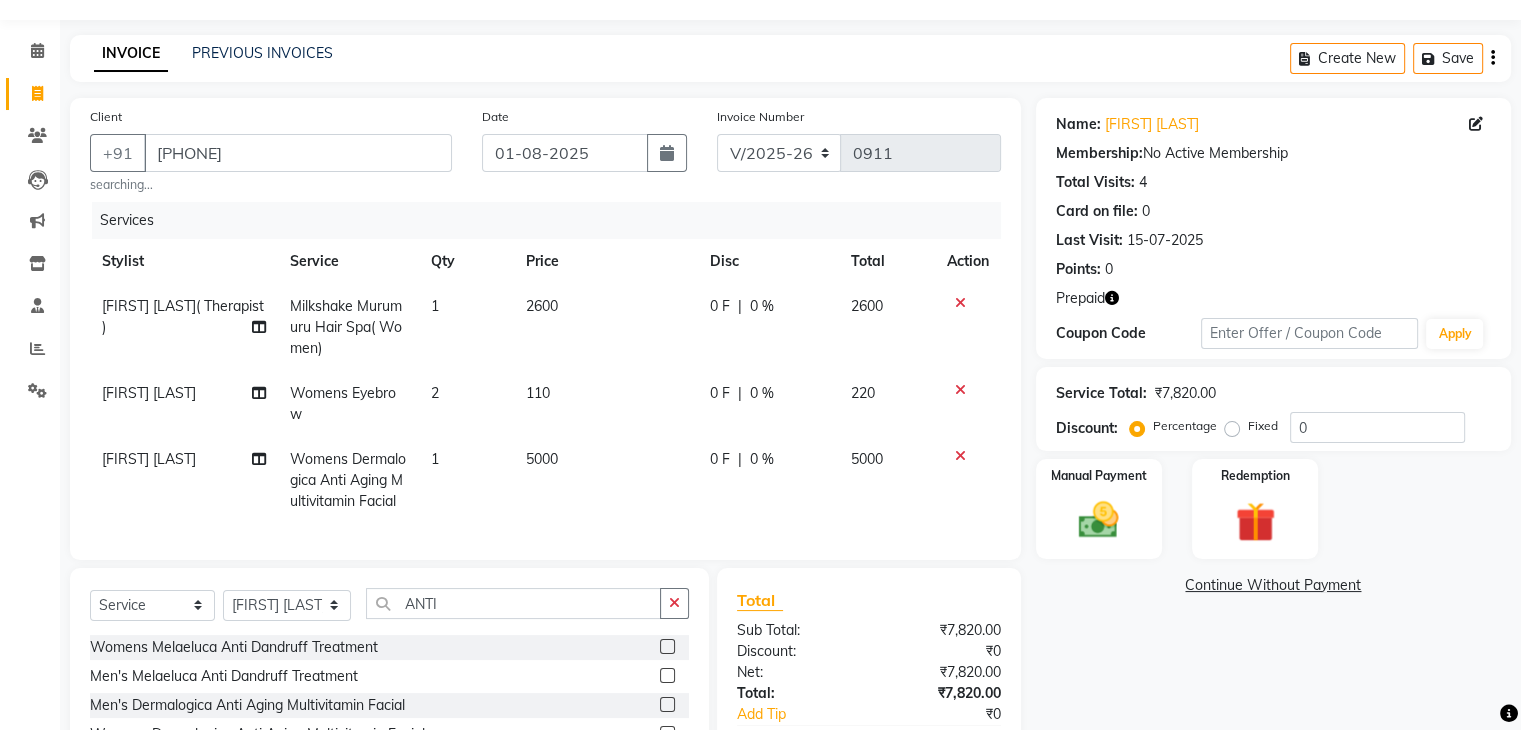 scroll, scrollTop: 100, scrollLeft: 0, axis: vertical 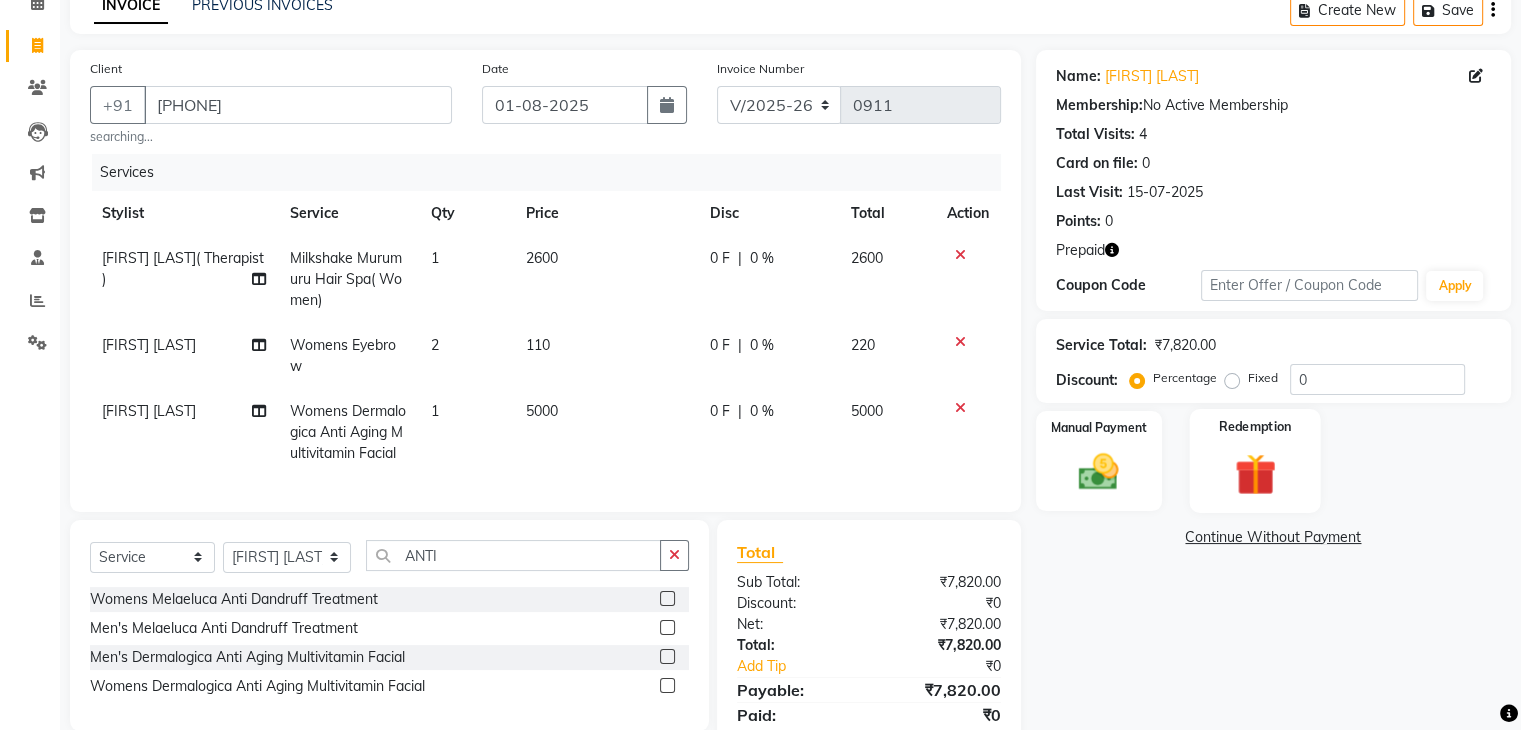 click 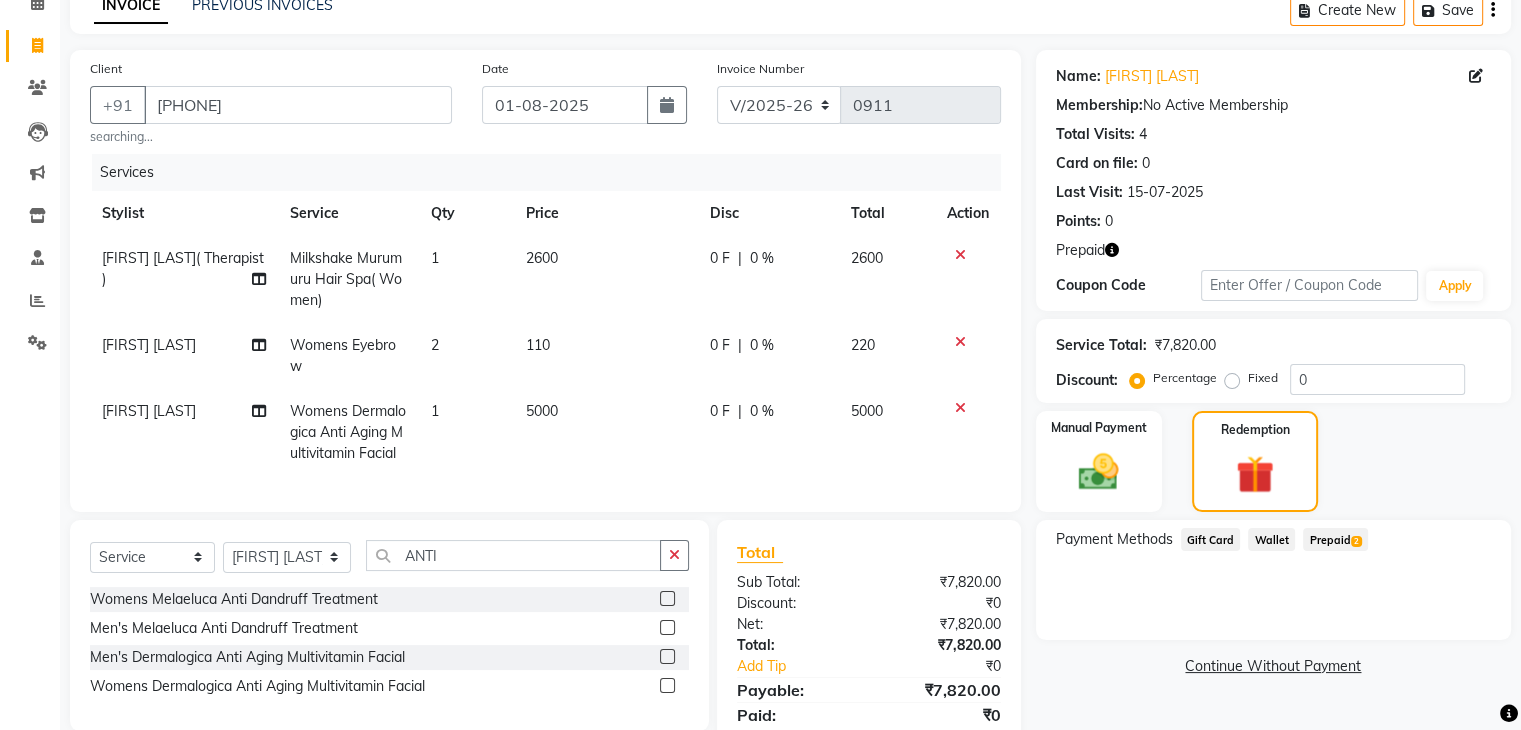 click on "Prepaid  2" 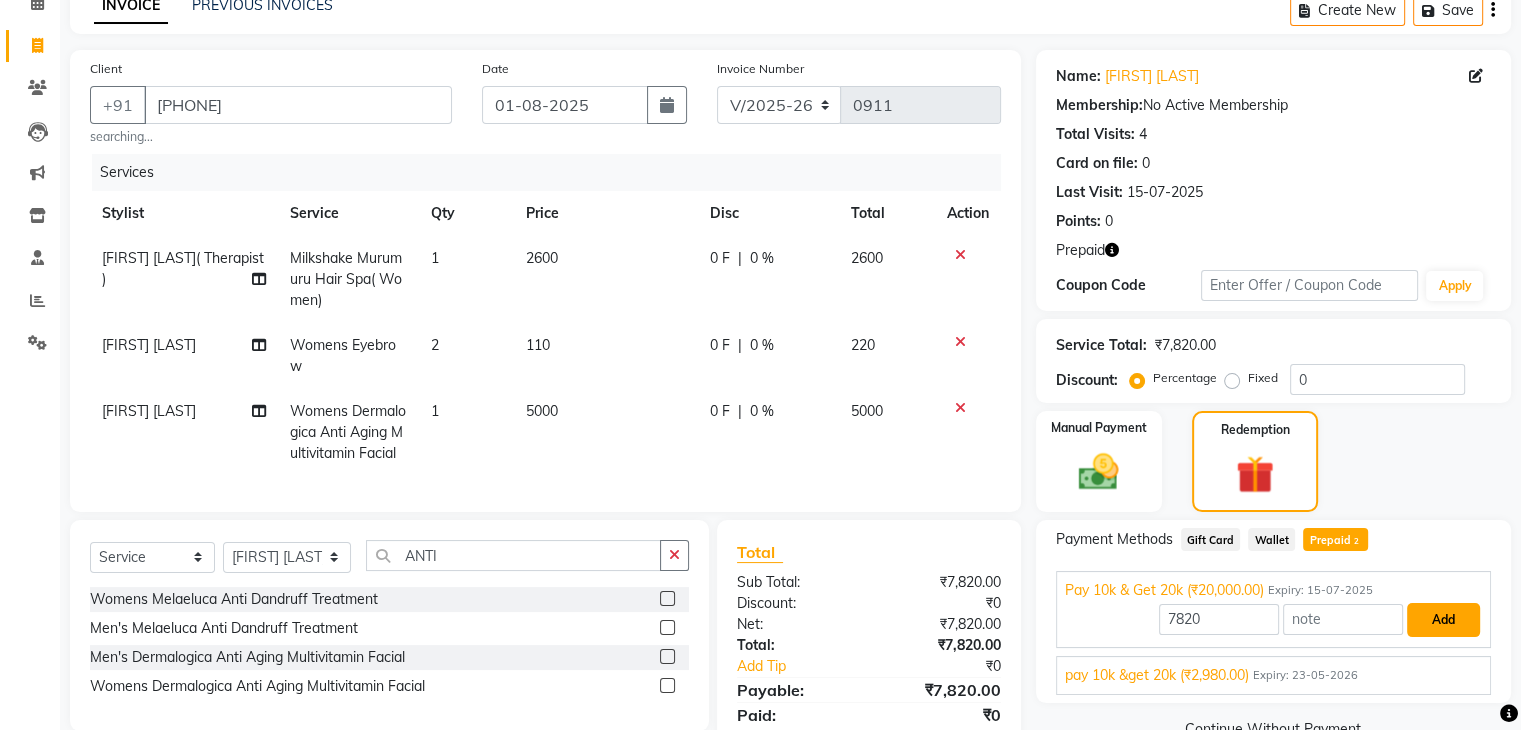click on "Add" at bounding box center [1443, 620] 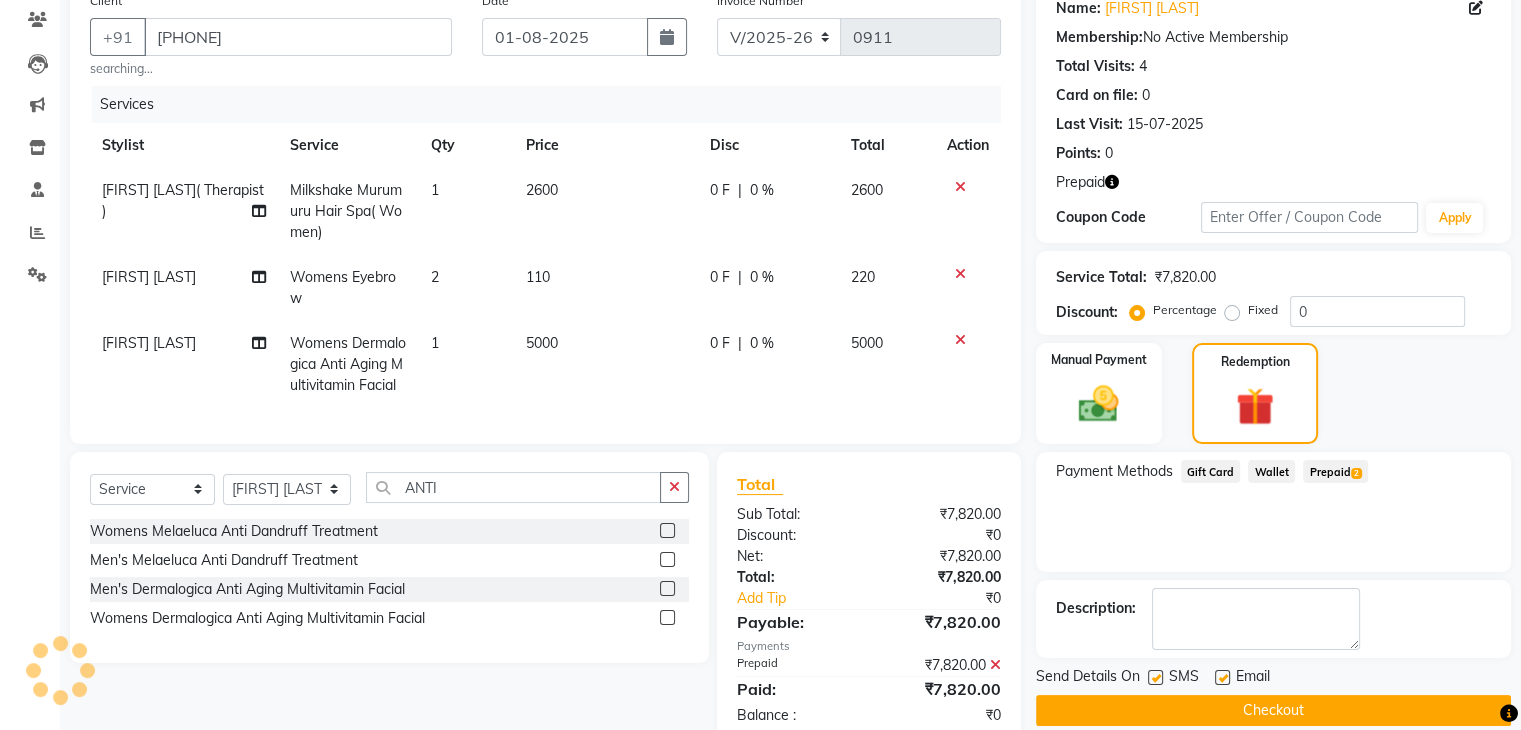 scroll, scrollTop: 230, scrollLeft: 0, axis: vertical 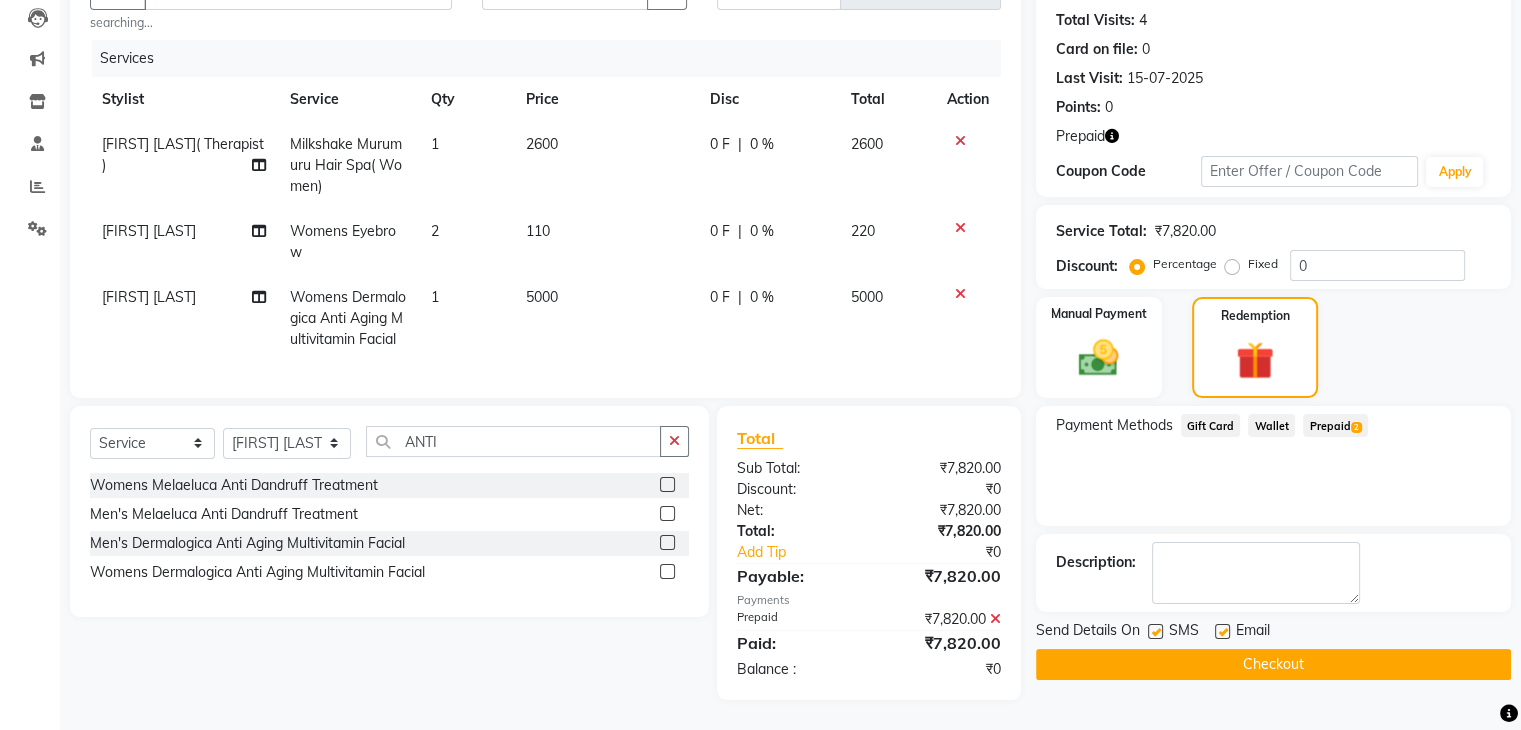 click on "Checkout" 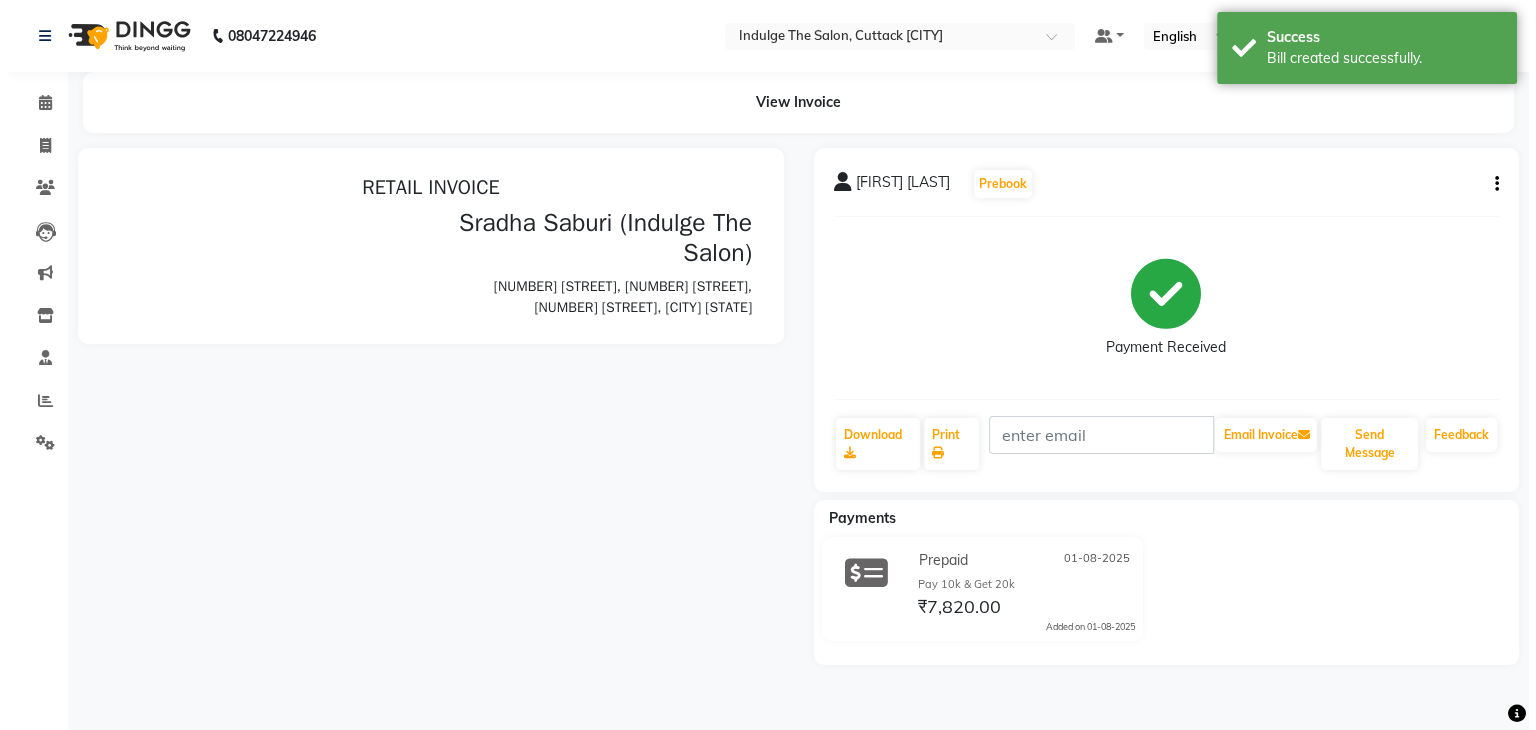 scroll, scrollTop: 0, scrollLeft: 0, axis: both 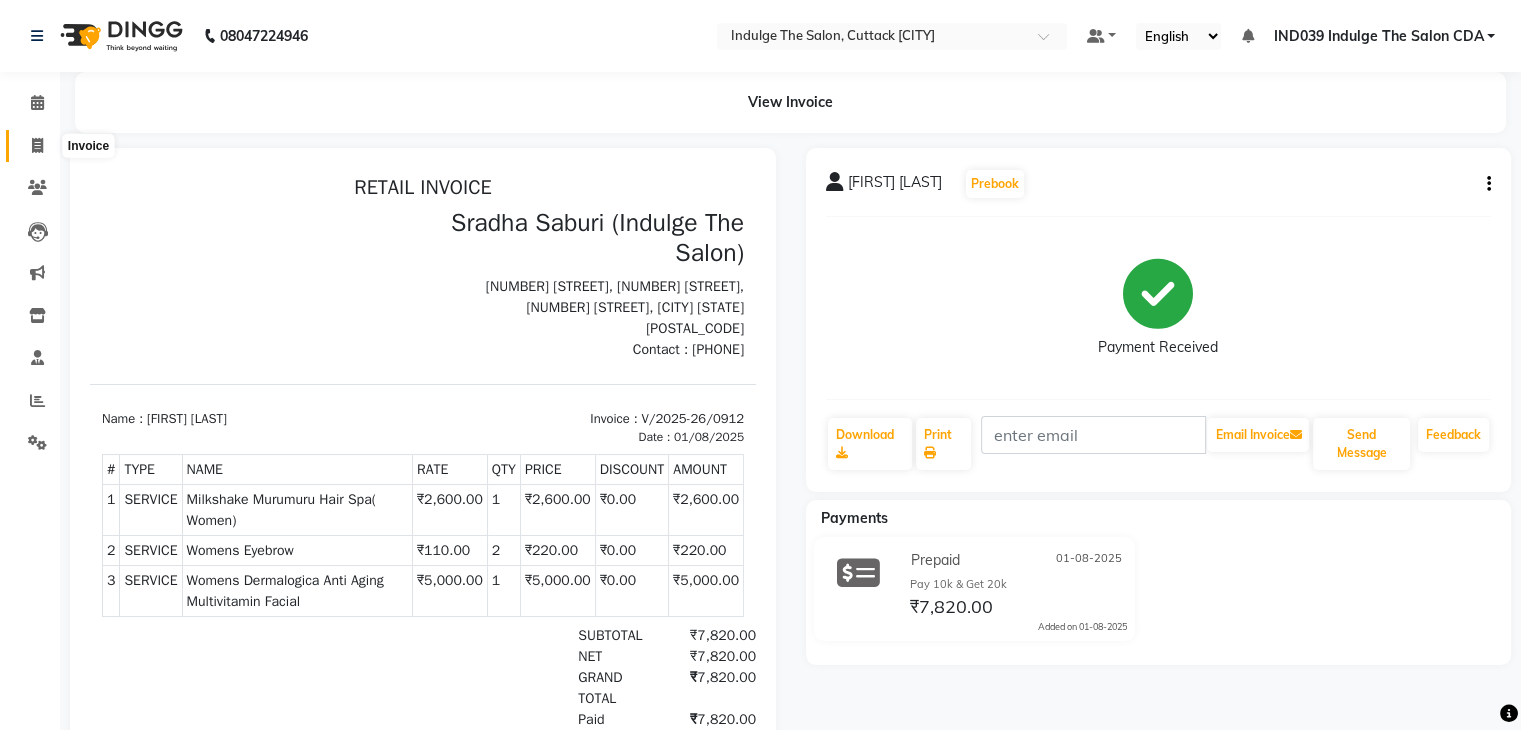 click 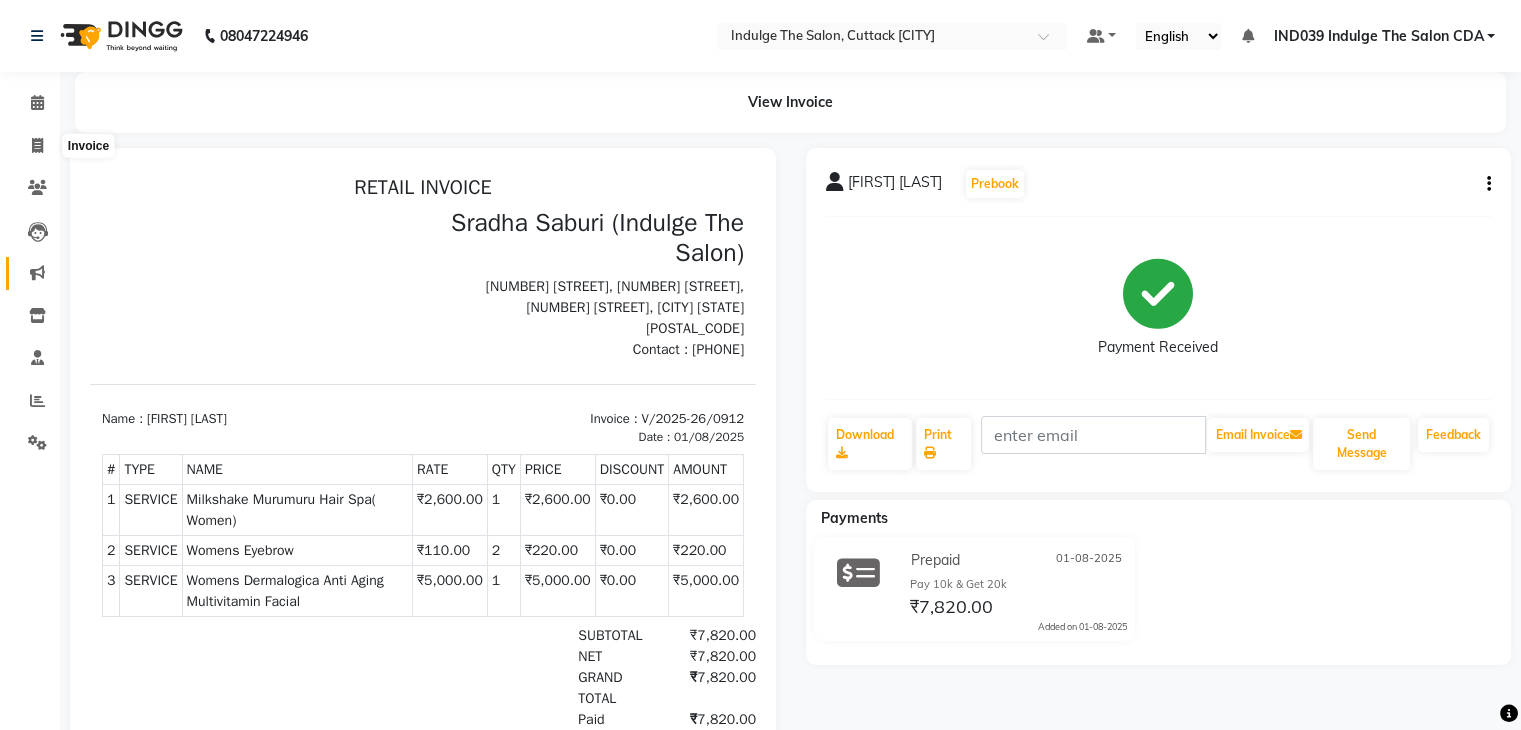 select on "7297" 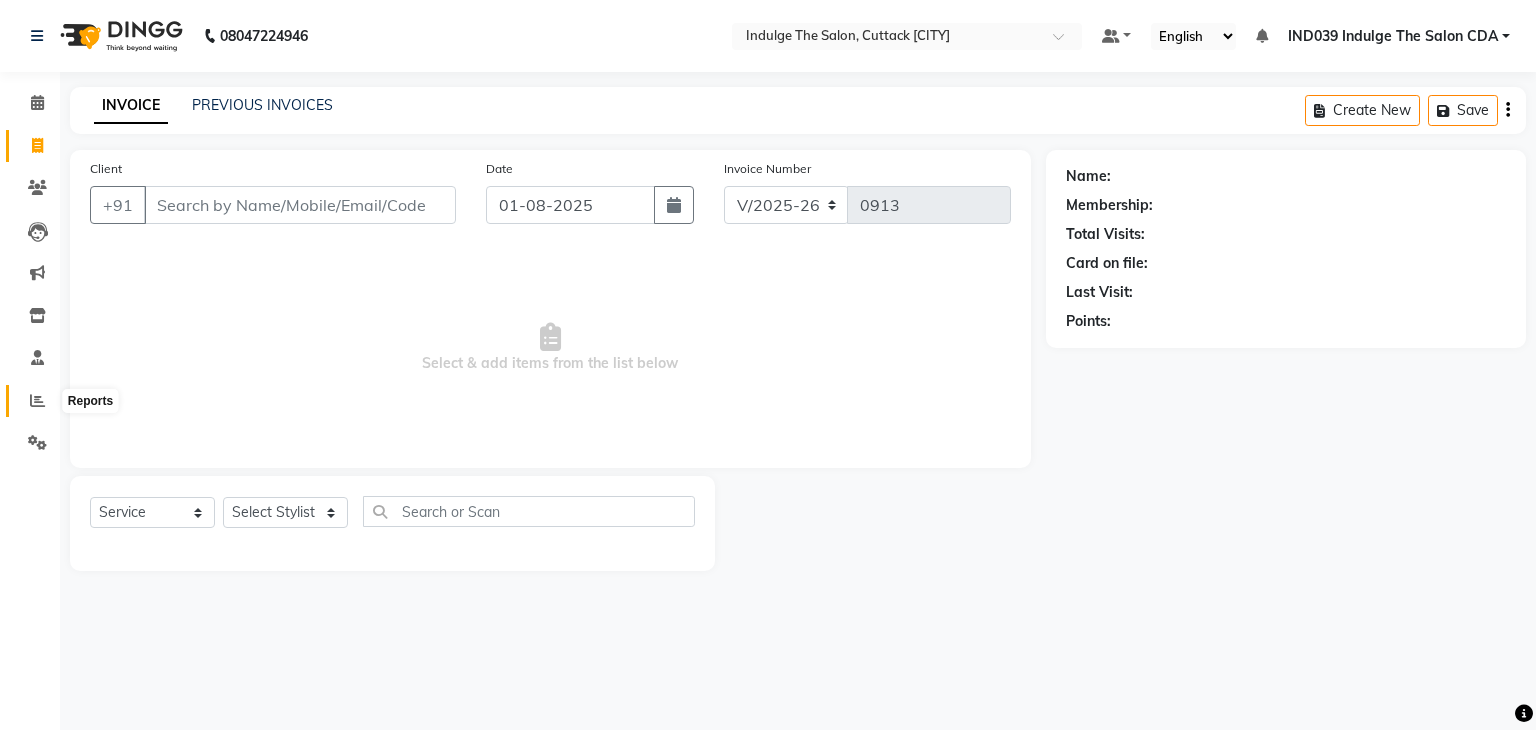 click 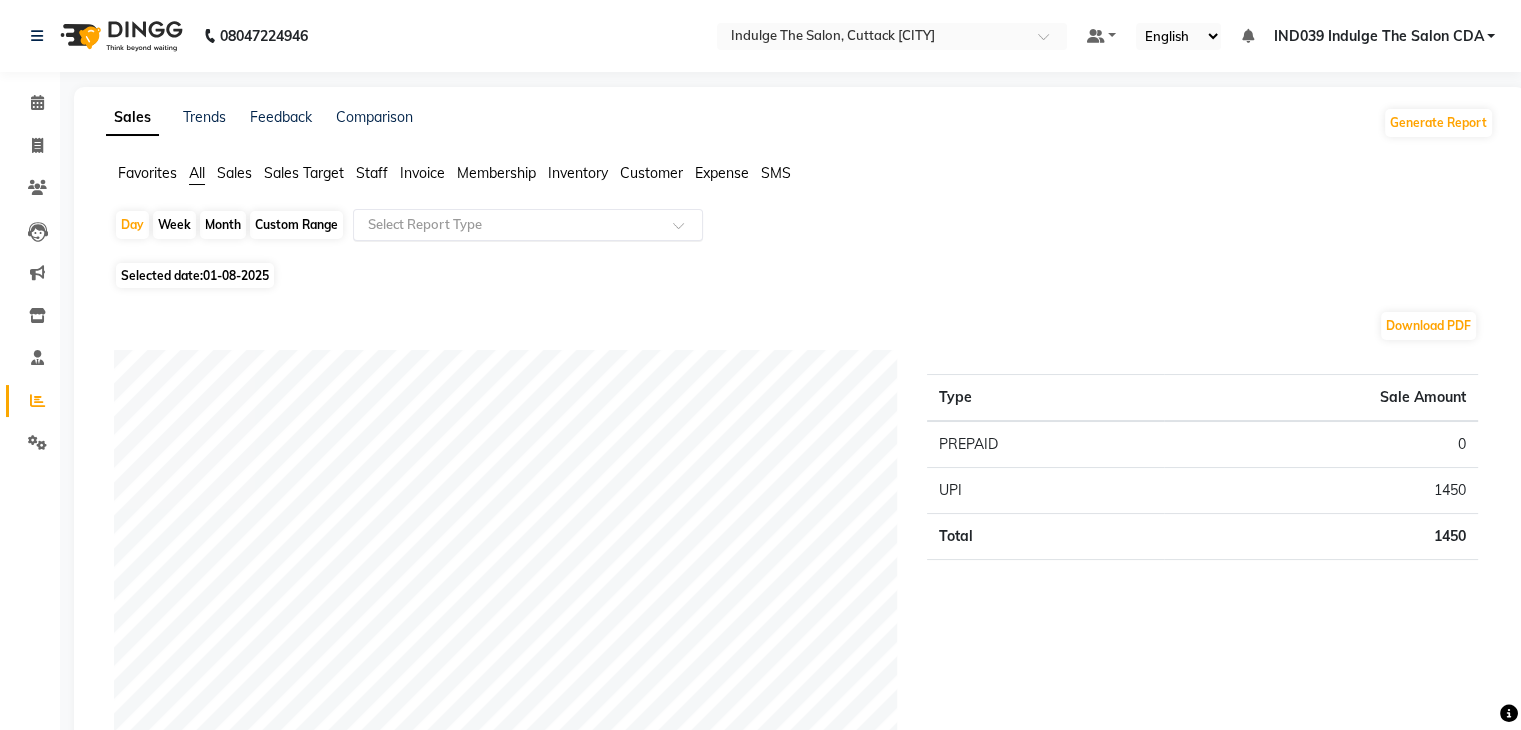 click 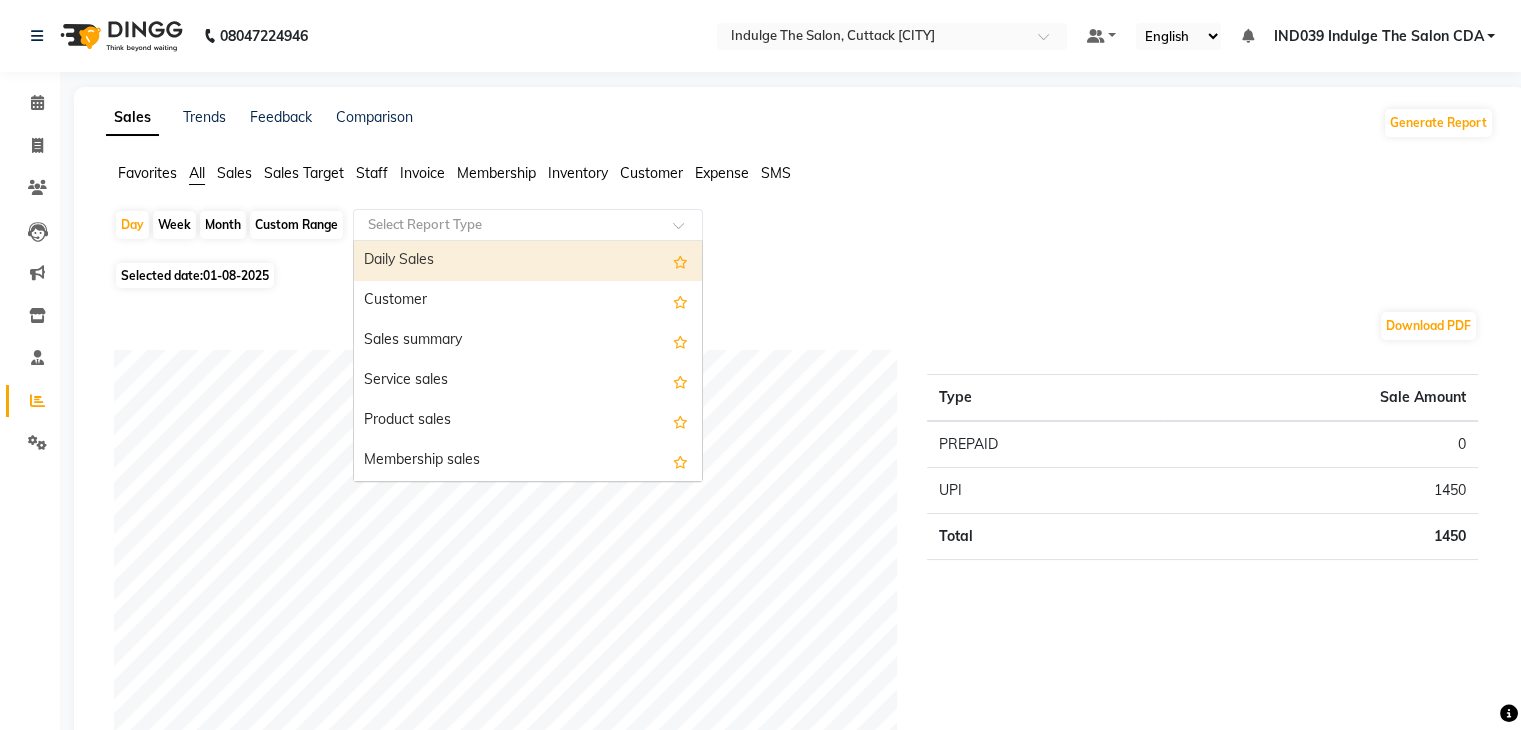 click on "Daily Sales" at bounding box center (528, 261) 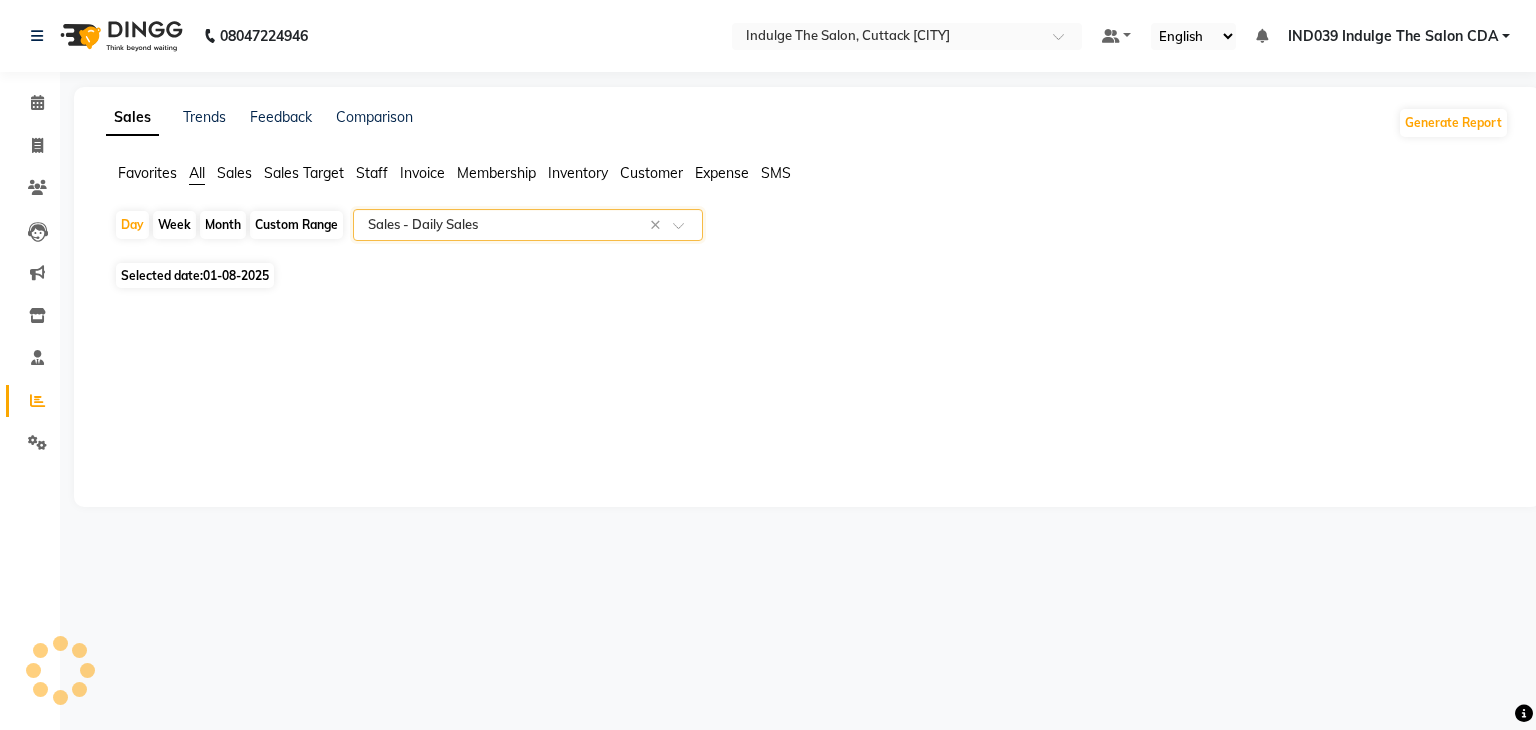 select on "full_report" 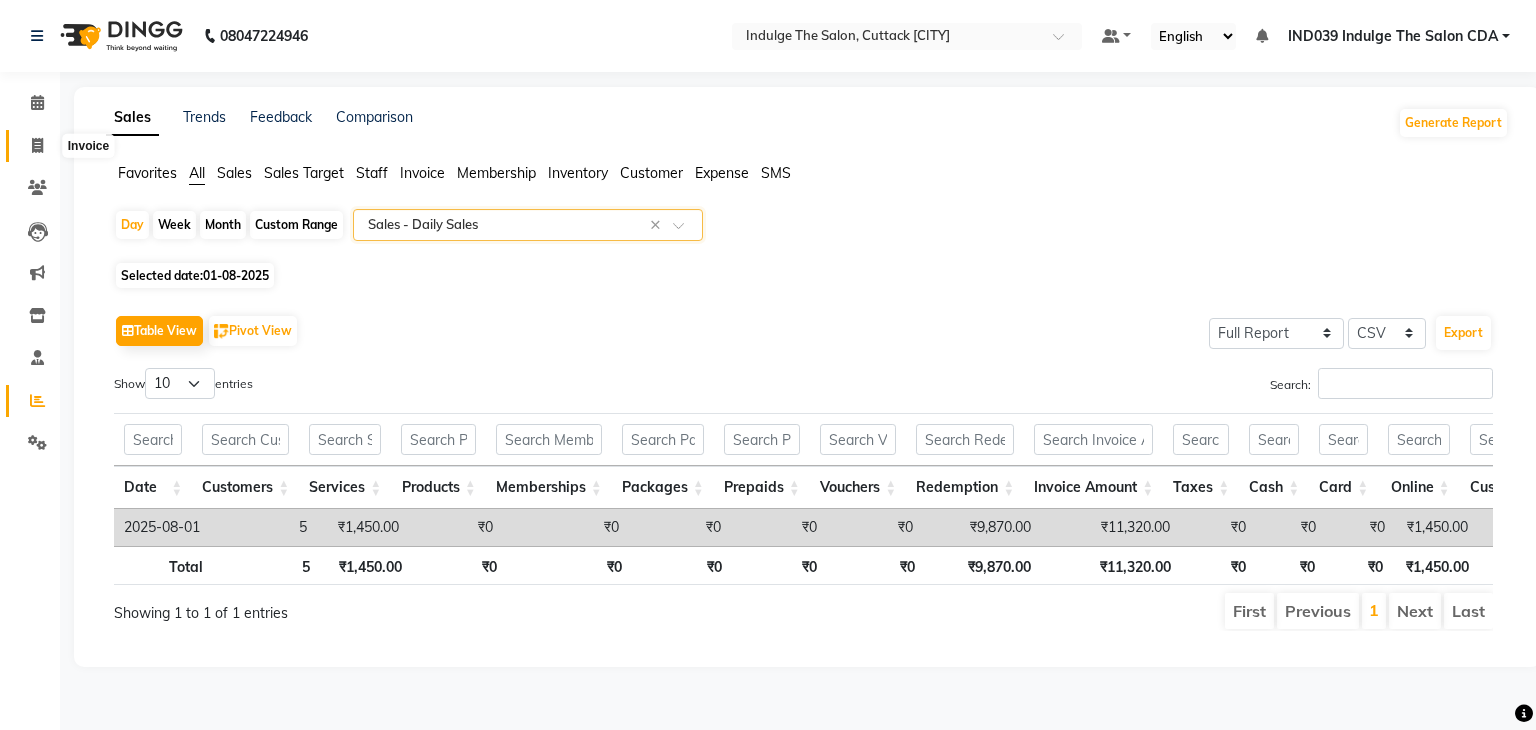 click 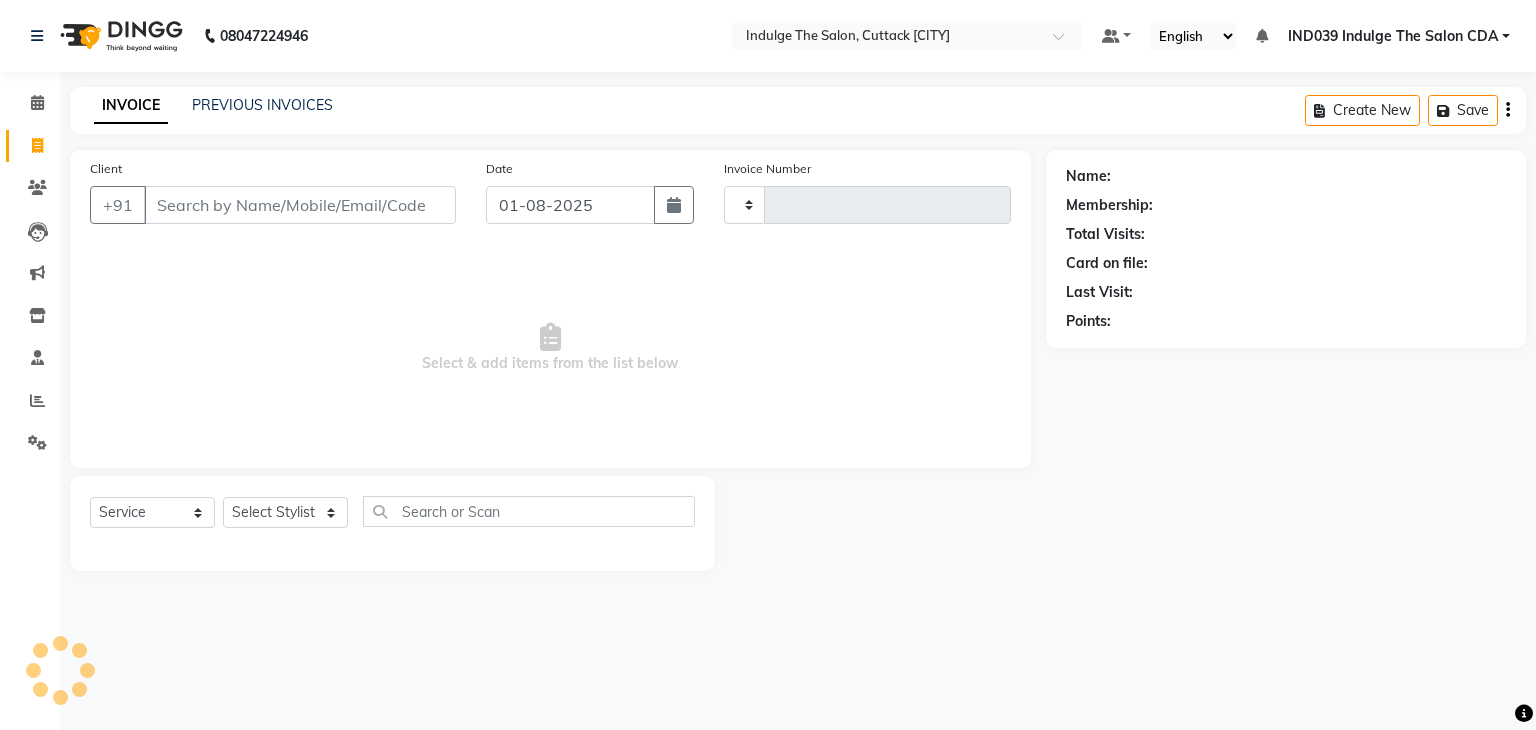 type on "0913" 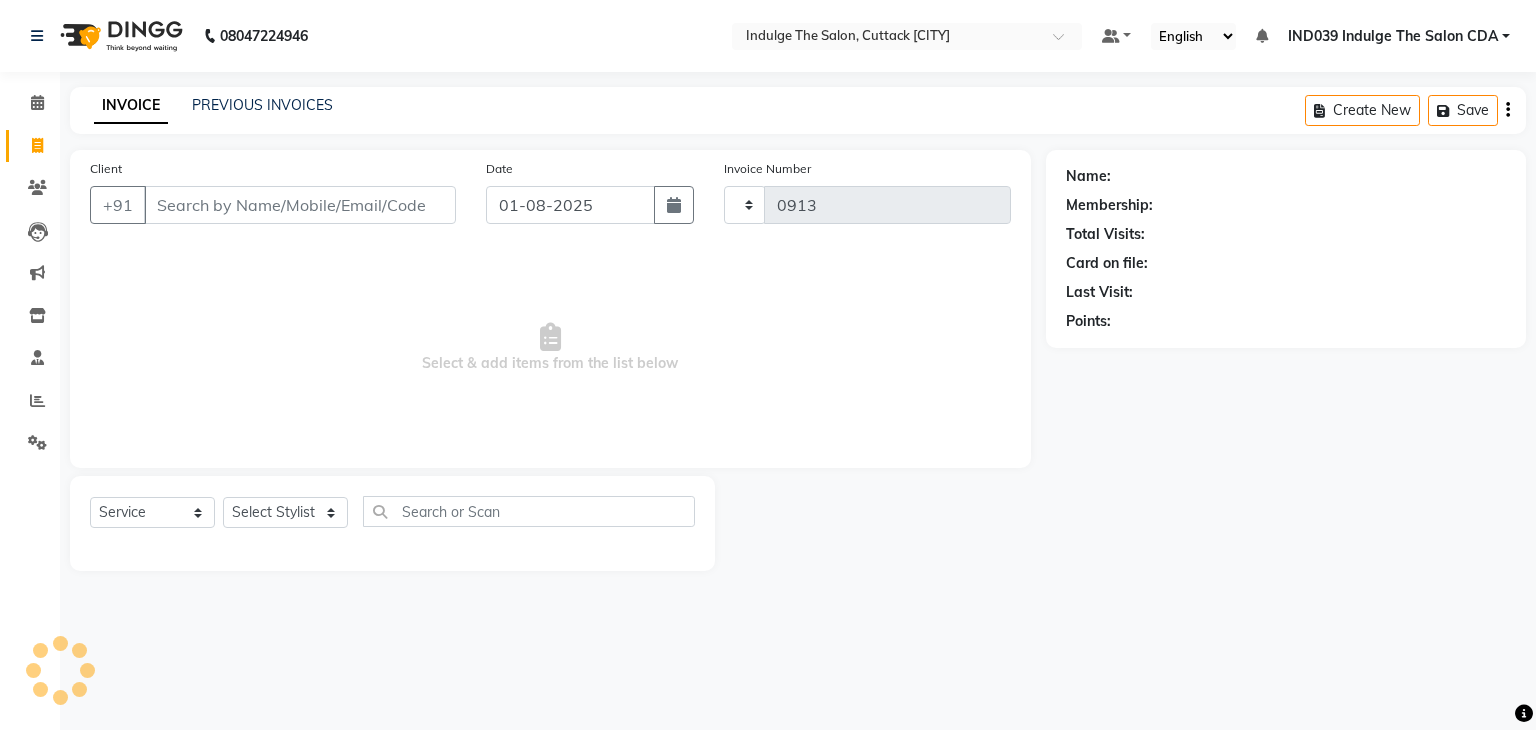 select on "7297" 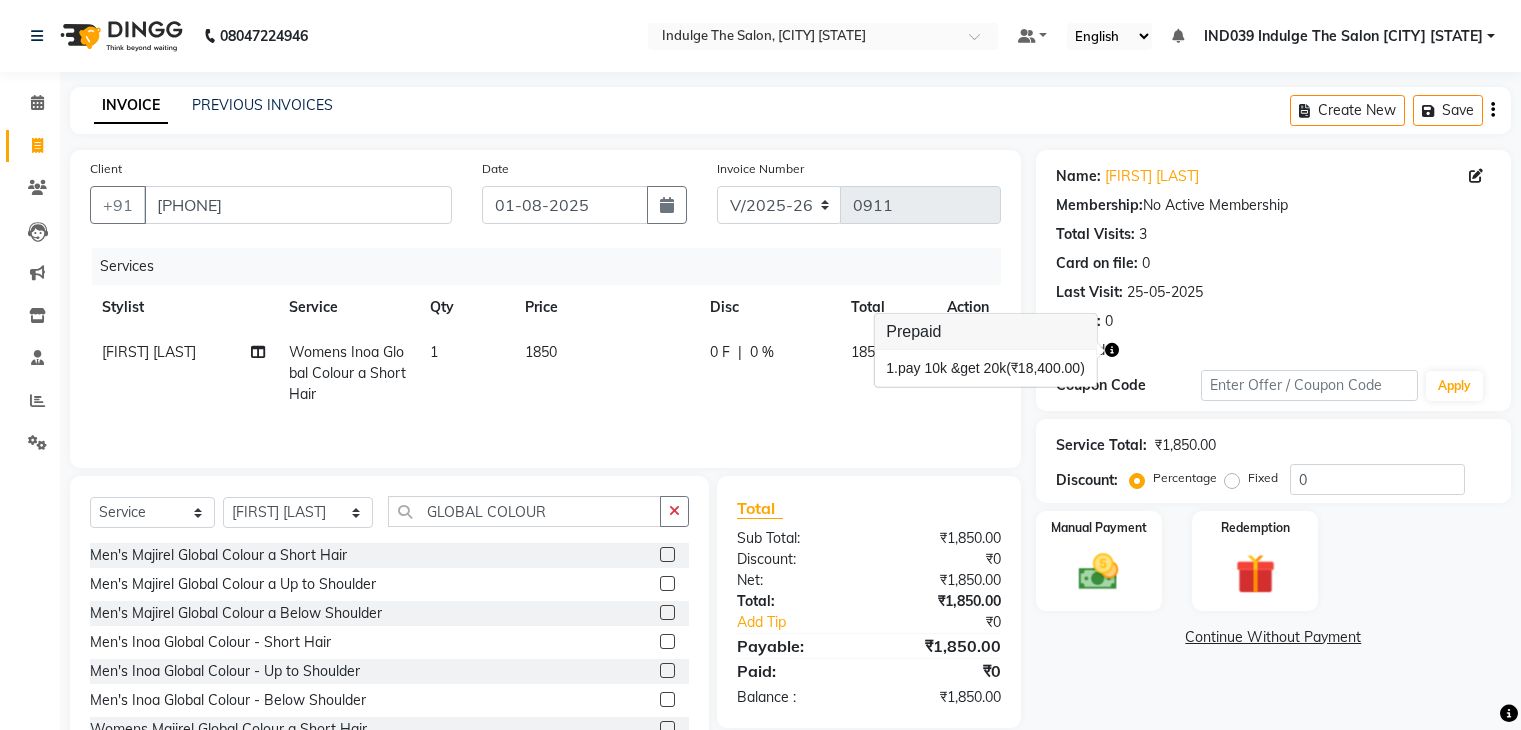 select on "7297" 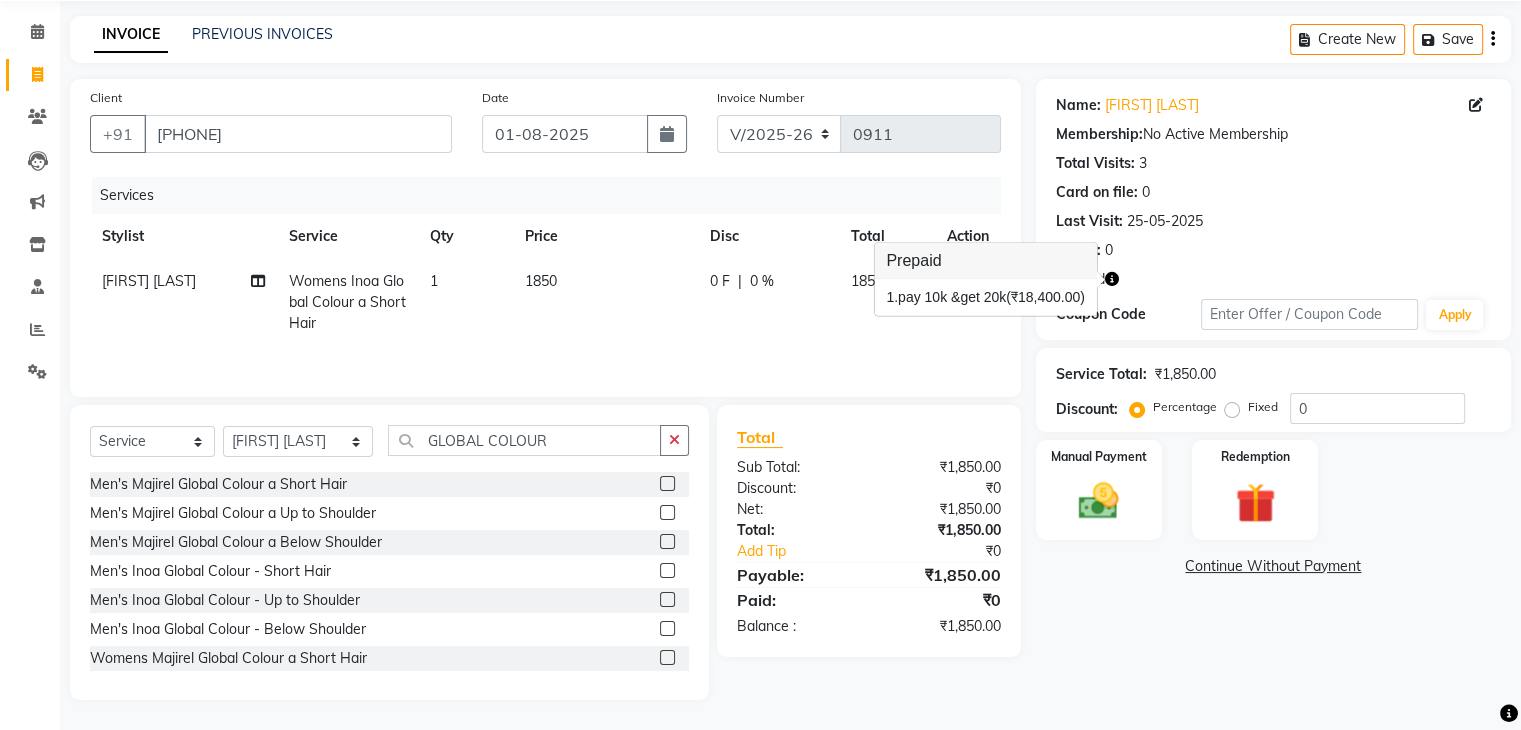 scroll, scrollTop: 0, scrollLeft: 0, axis: both 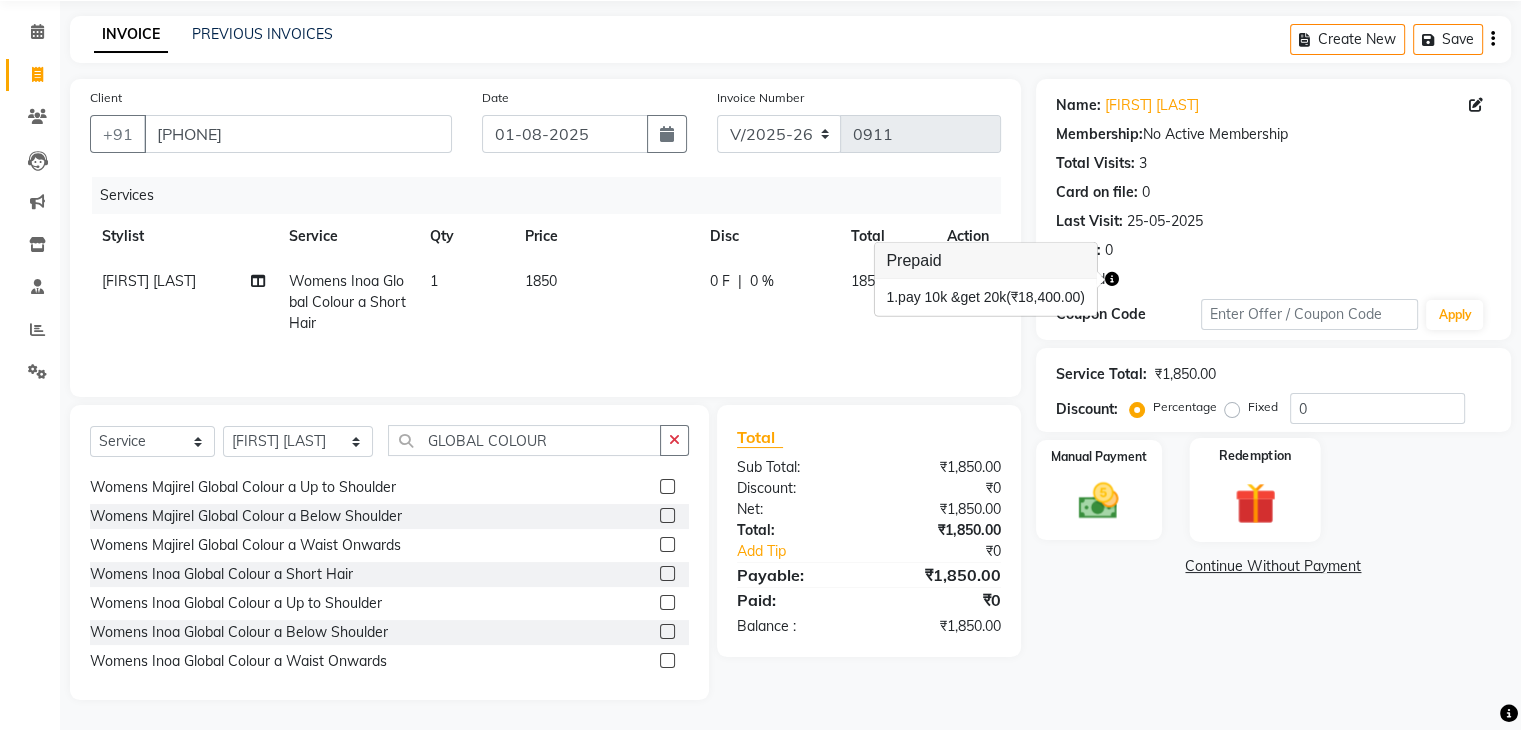 click 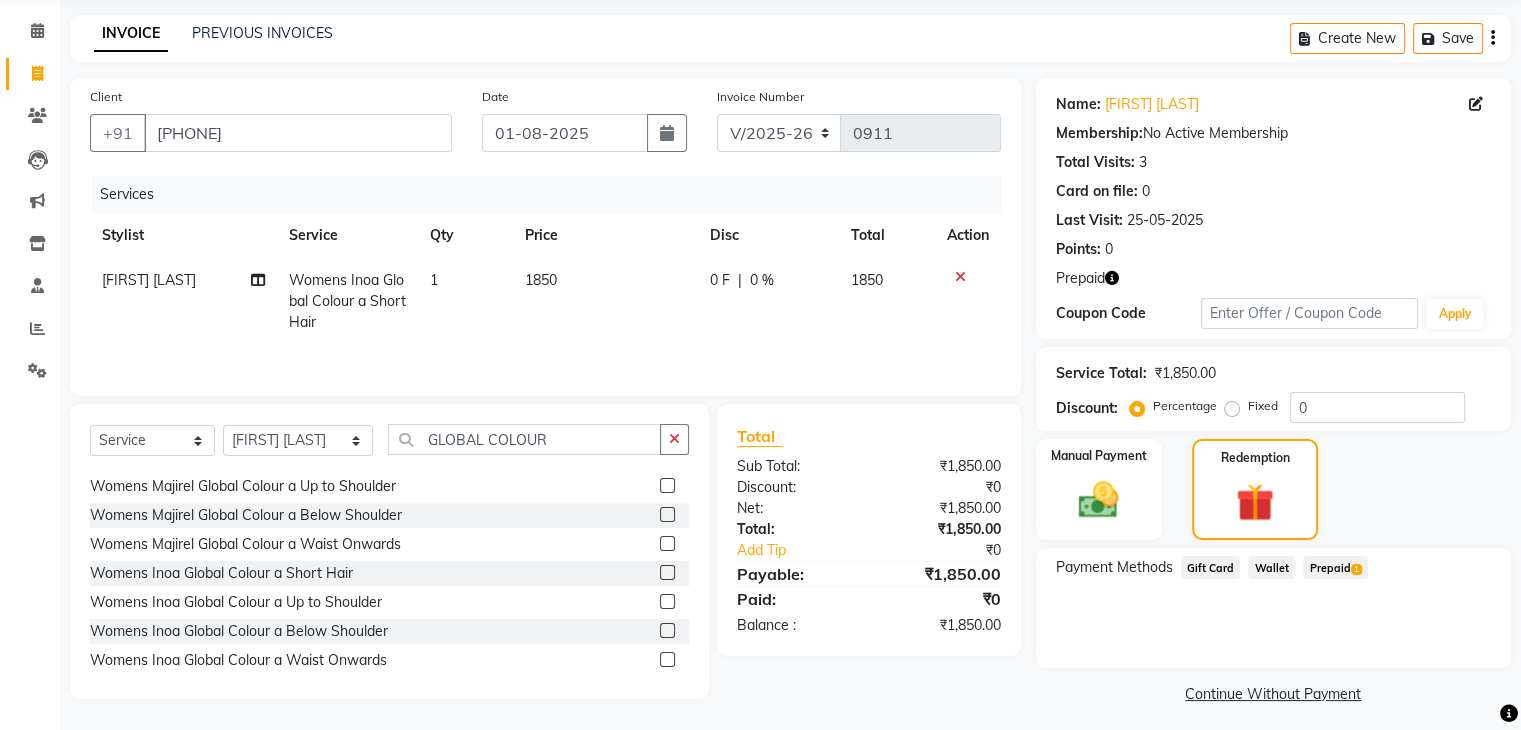 click on "Prepaid  1" 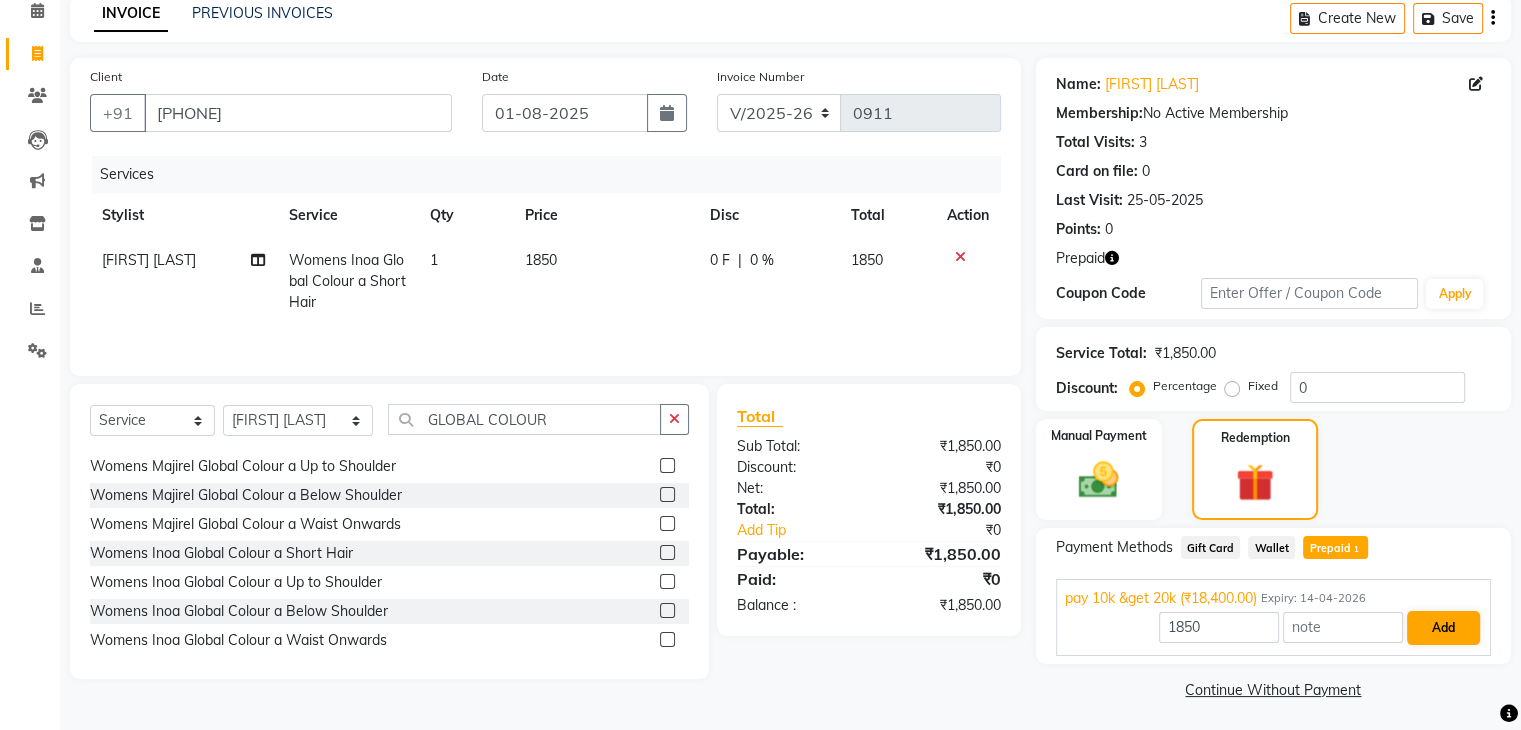 scroll, scrollTop: 97, scrollLeft: 0, axis: vertical 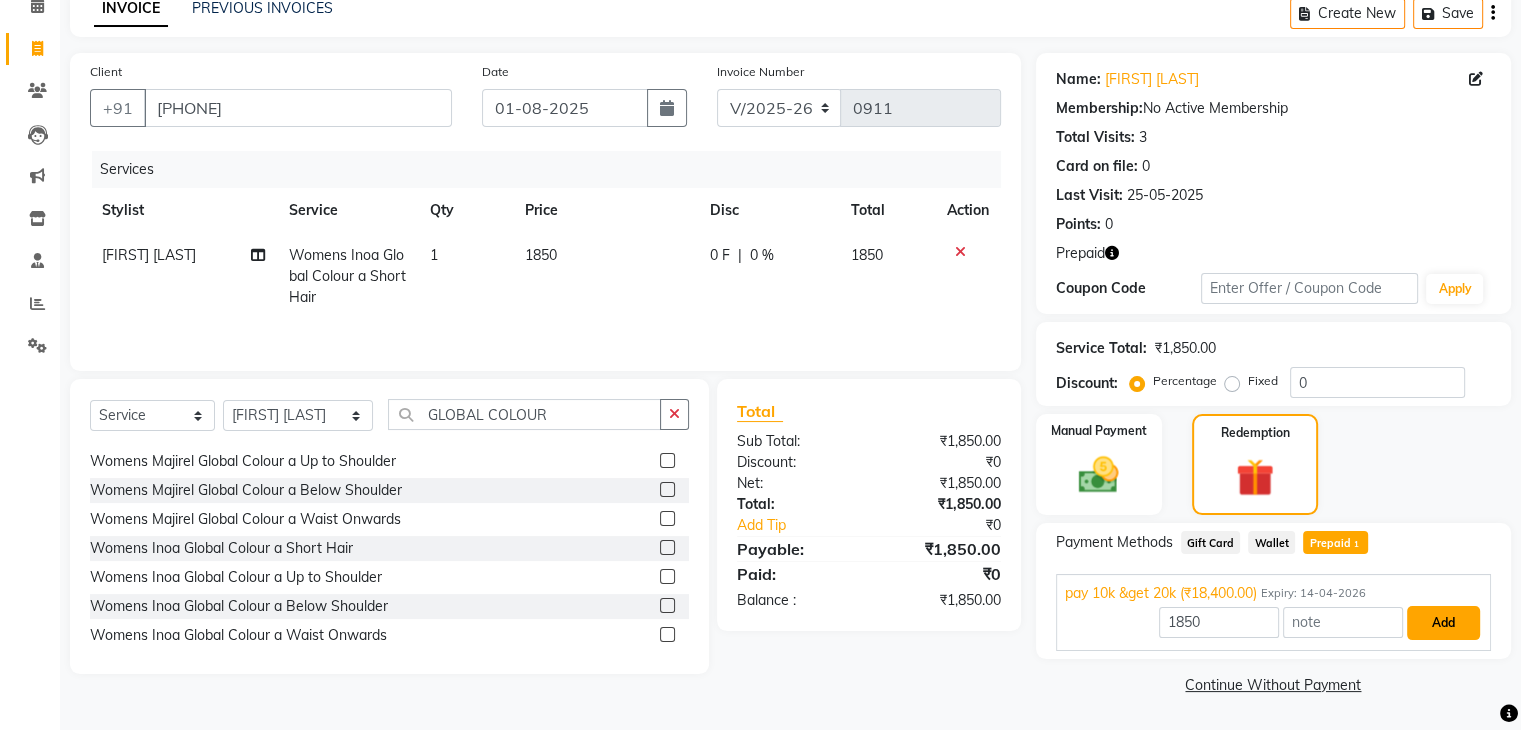 click on "Add" at bounding box center (1443, 623) 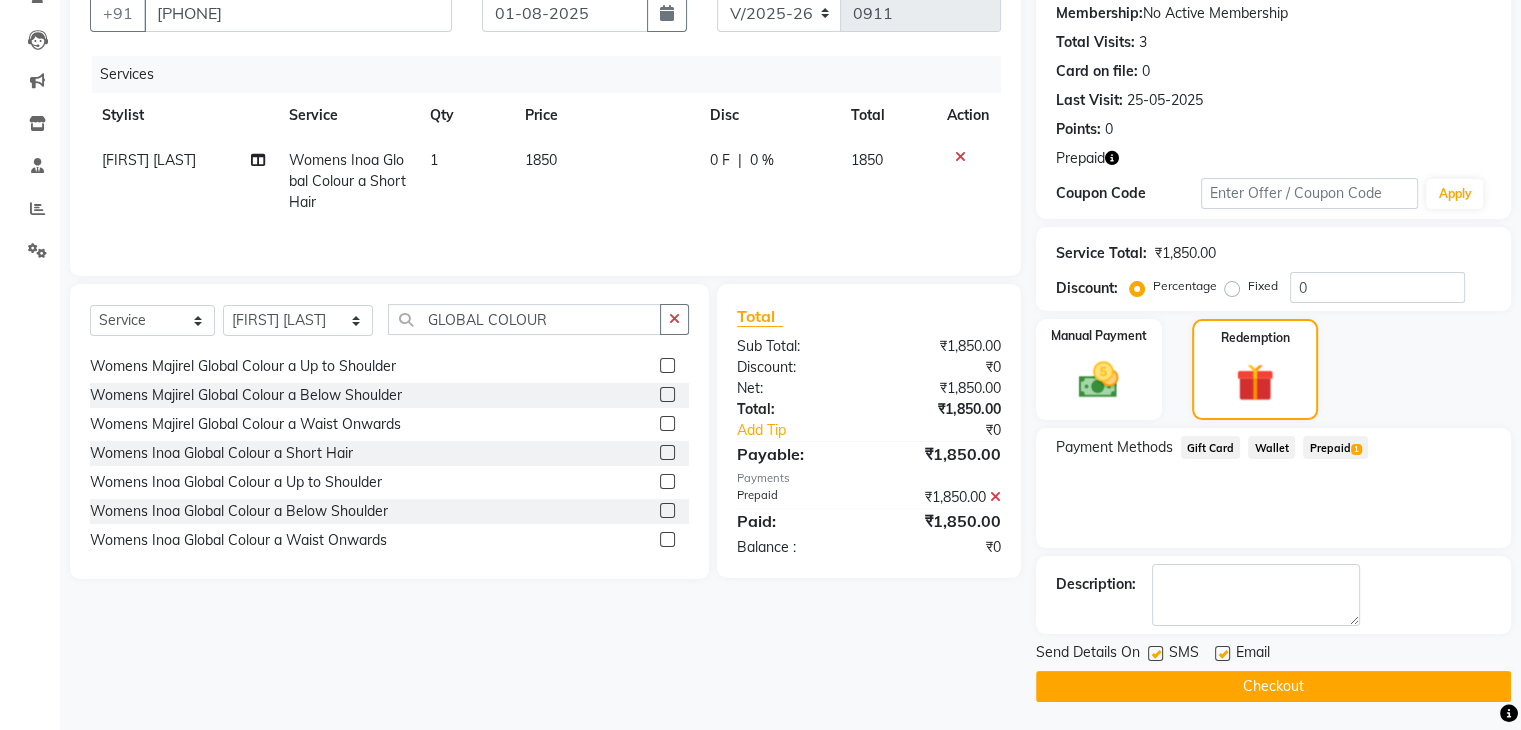 scroll, scrollTop: 193, scrollLeft: 0, axis: vertical 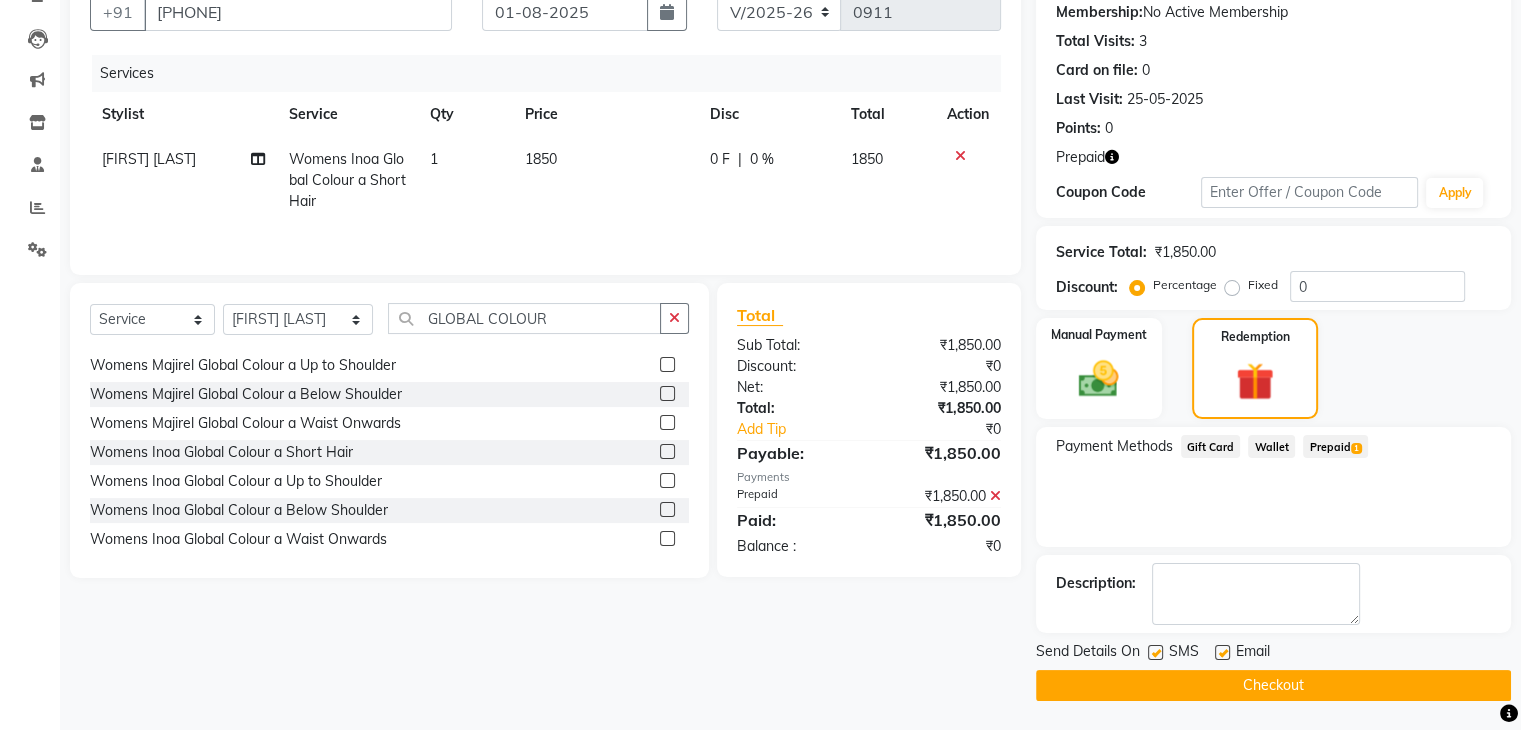 click on "Checkout" 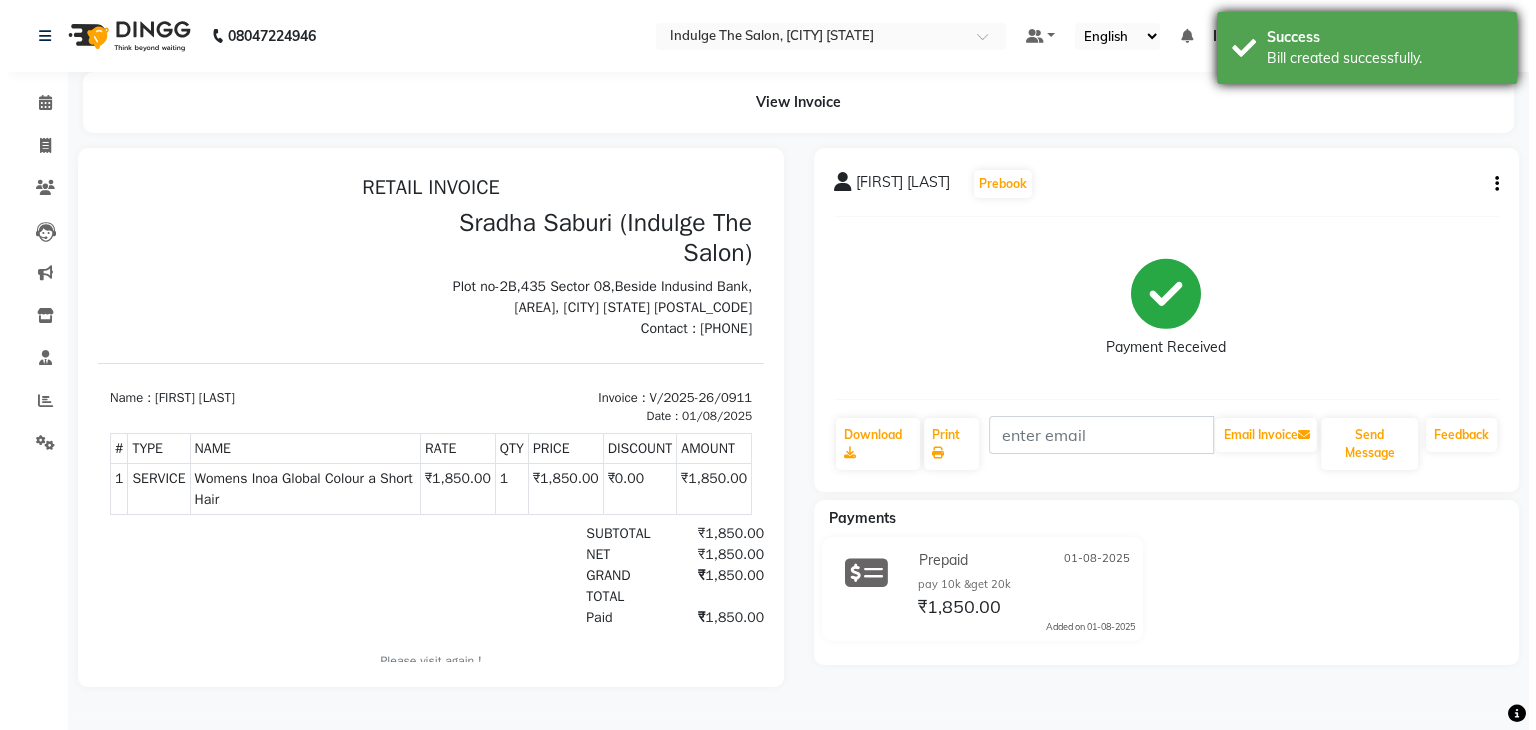 scroll, scrollTop: 0, scrollLeft: 0, axis: both 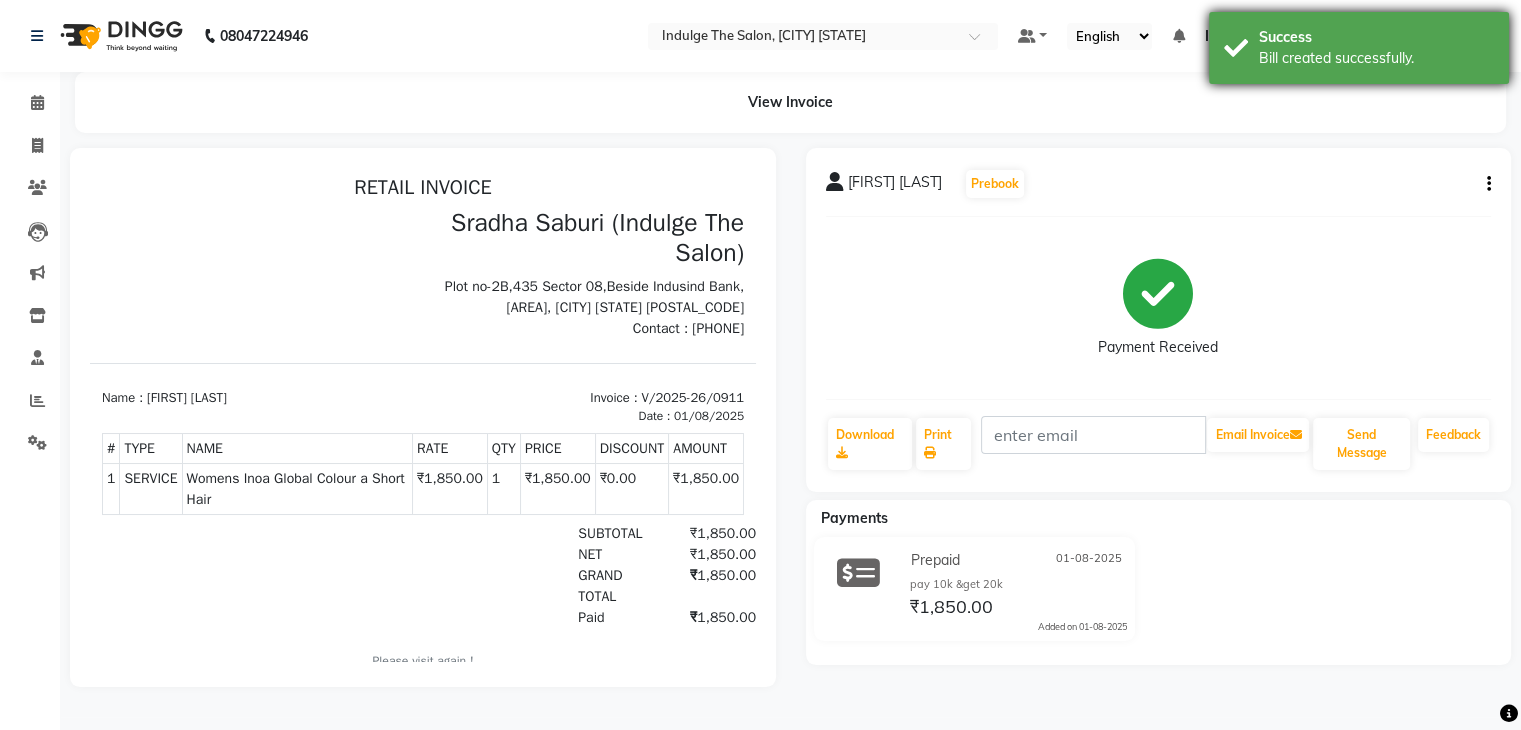 click on "Success" at bounding box center [1376, 37] 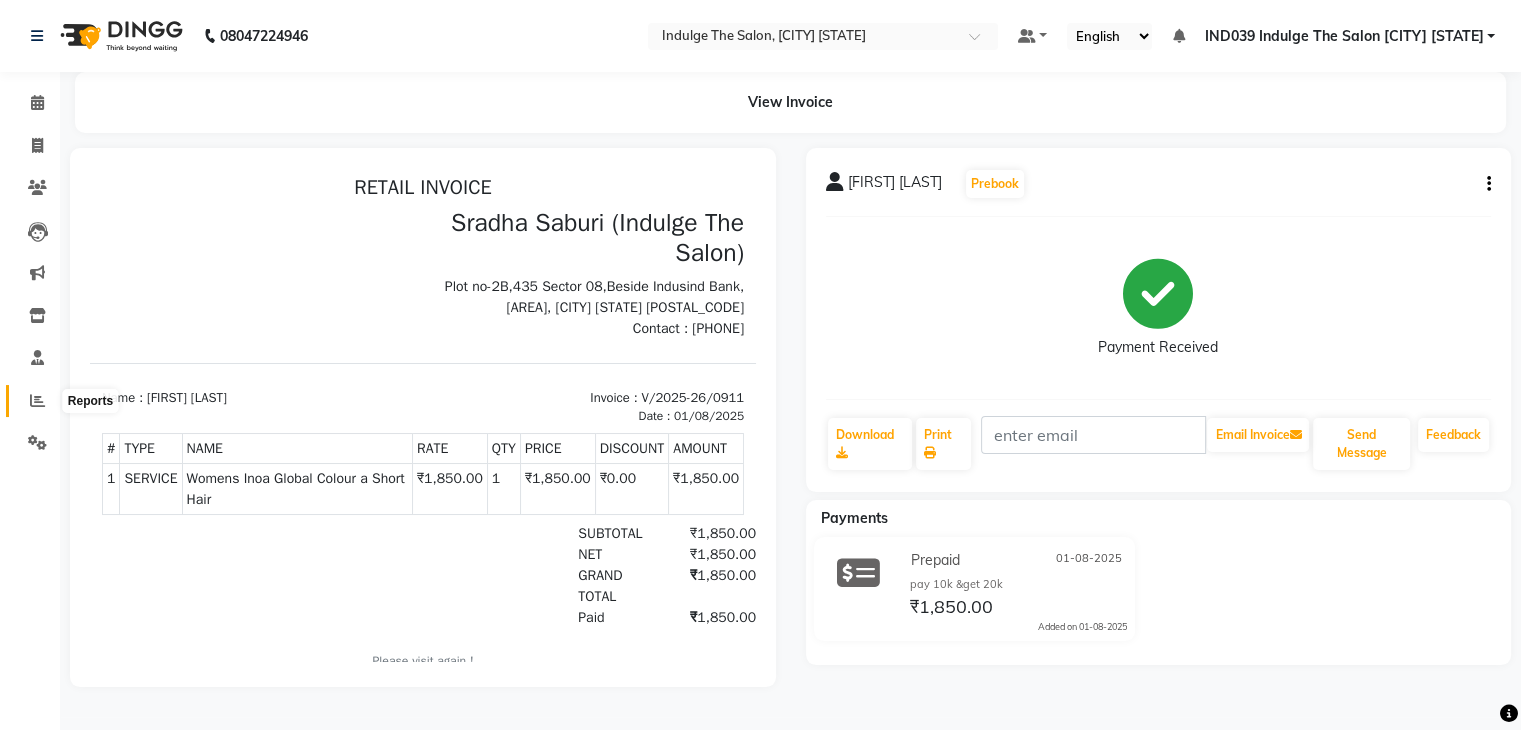 click 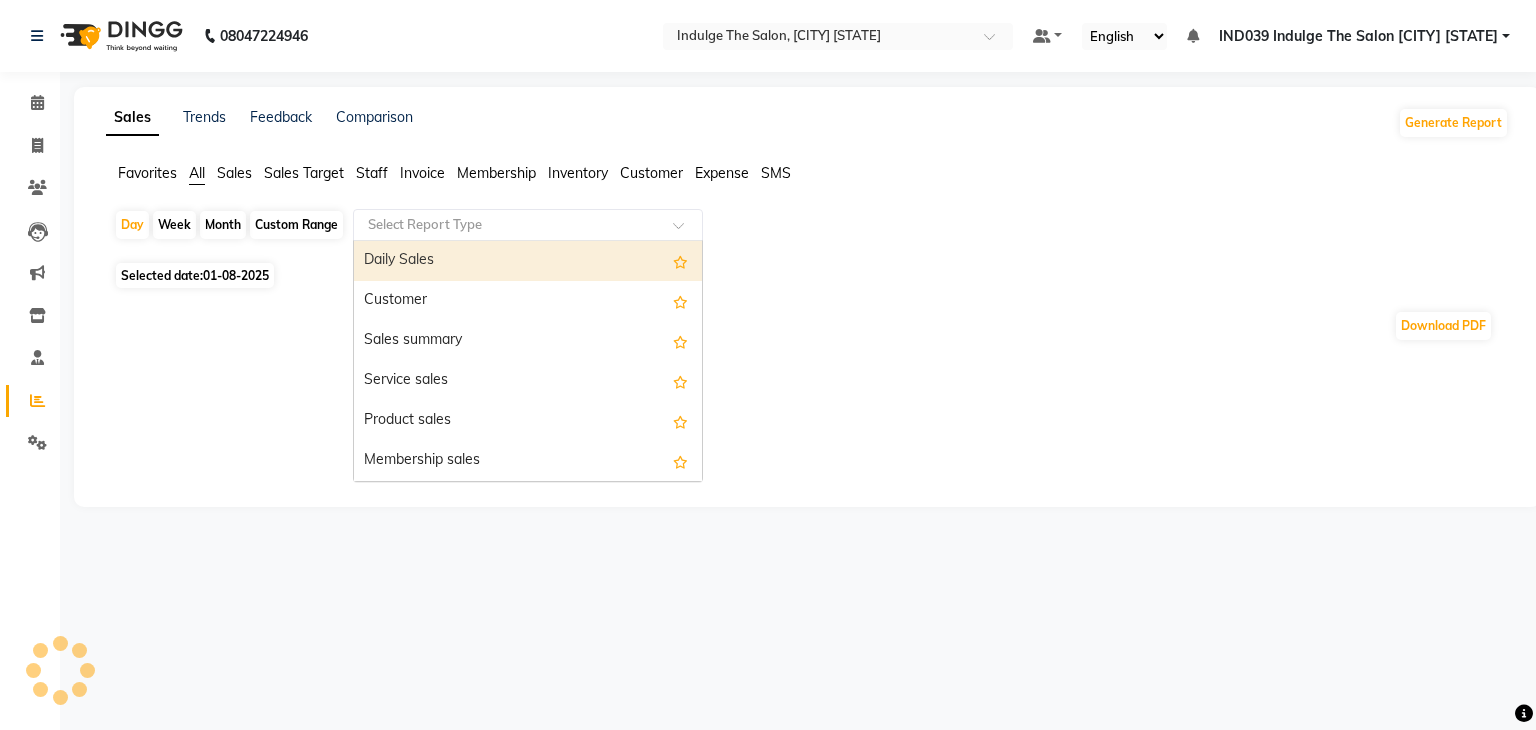 click 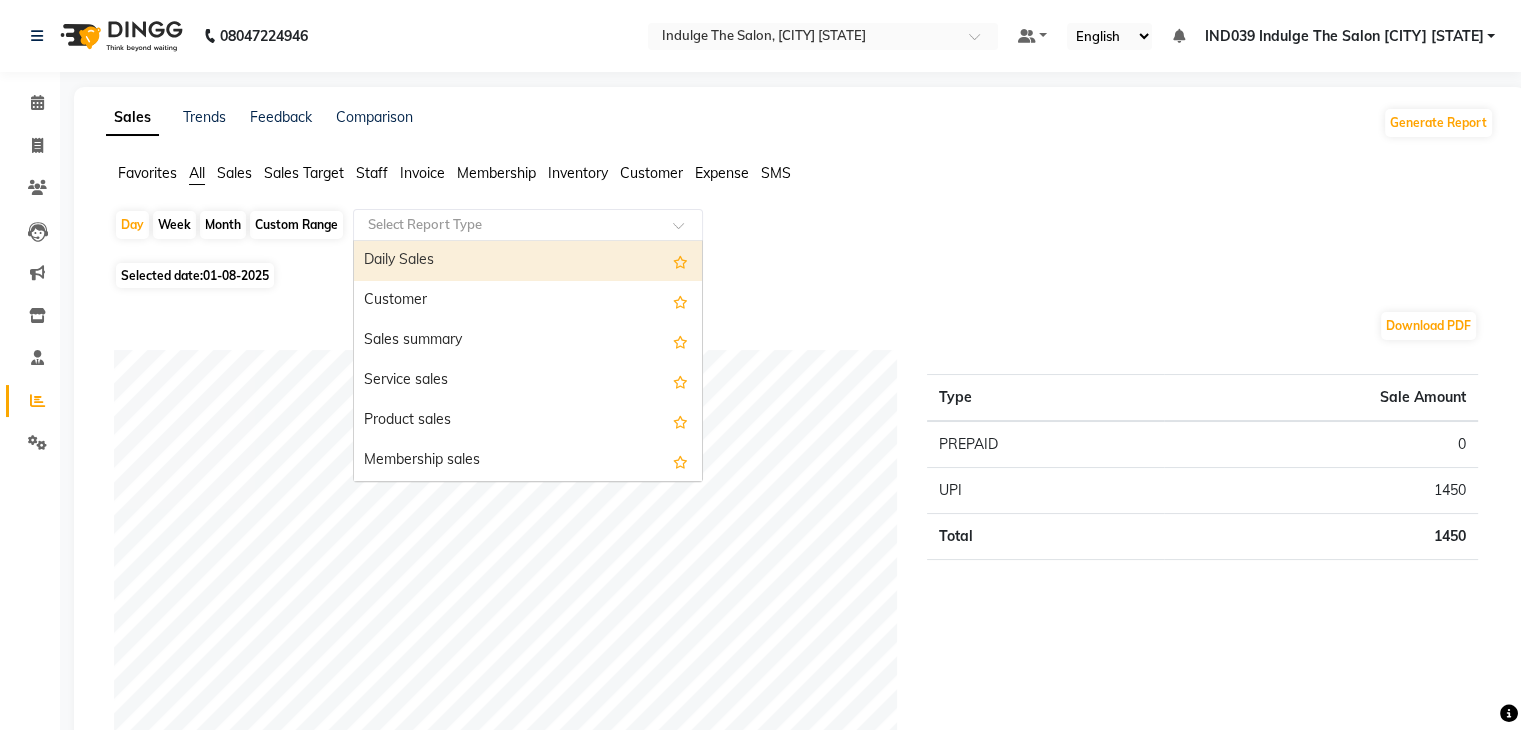 click on "Daily Sales" at bounding box center [528, 261] 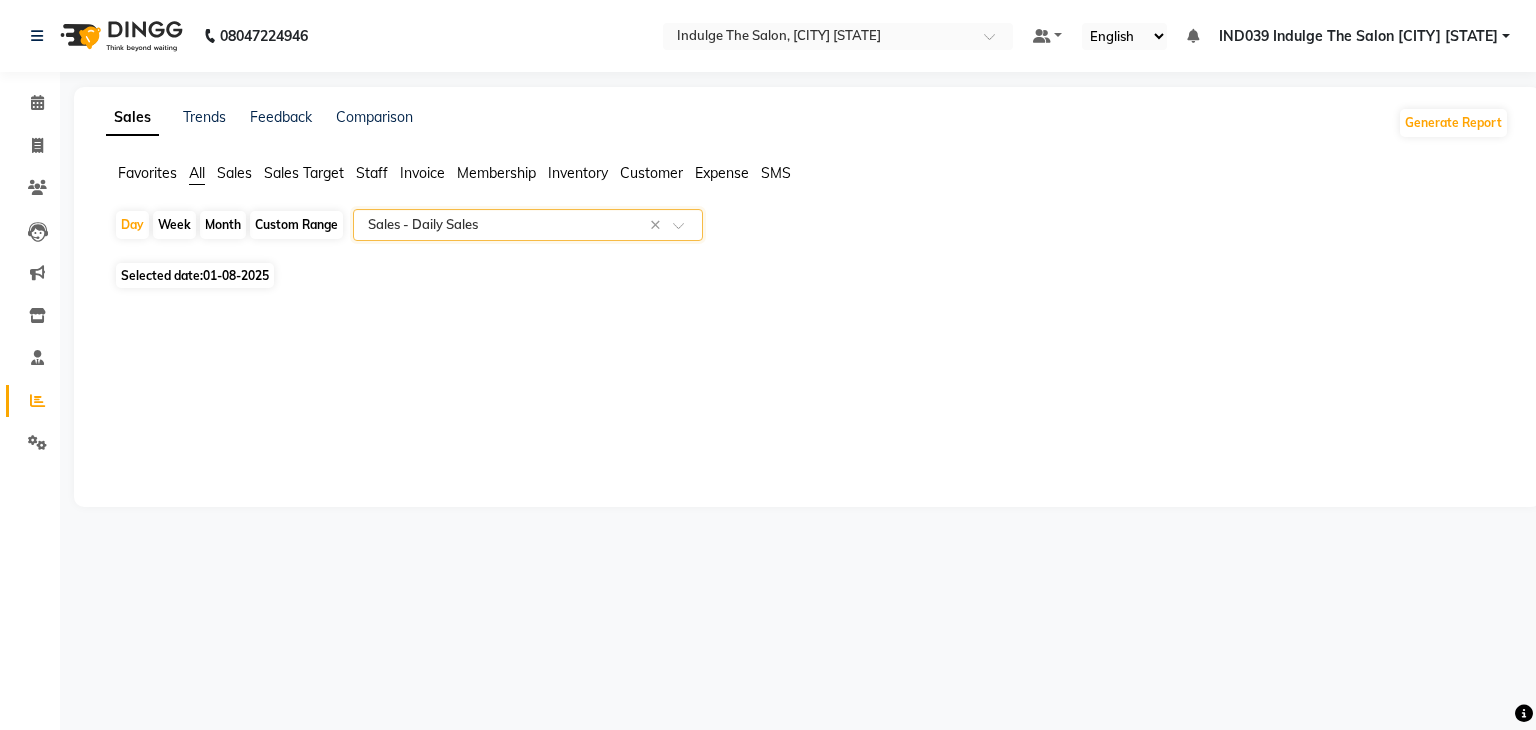 select on "full_report" 